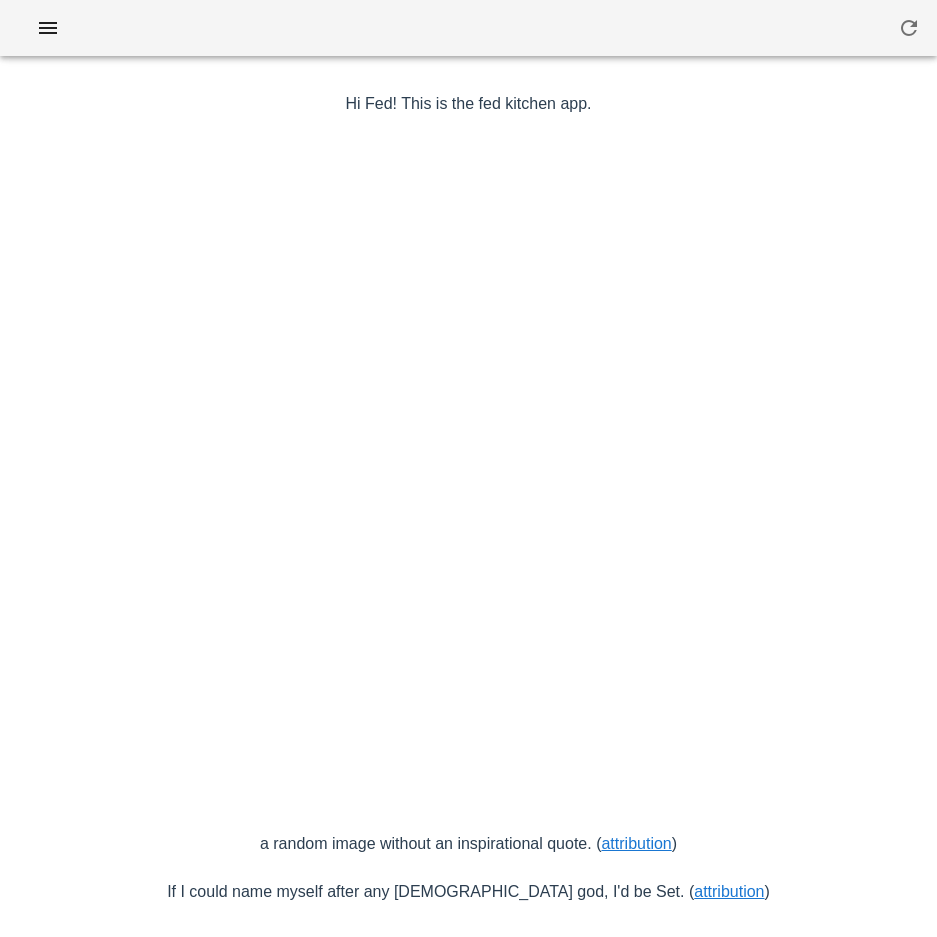 scroll, scrollTop: 0, scrollLeft: 0, axis: both 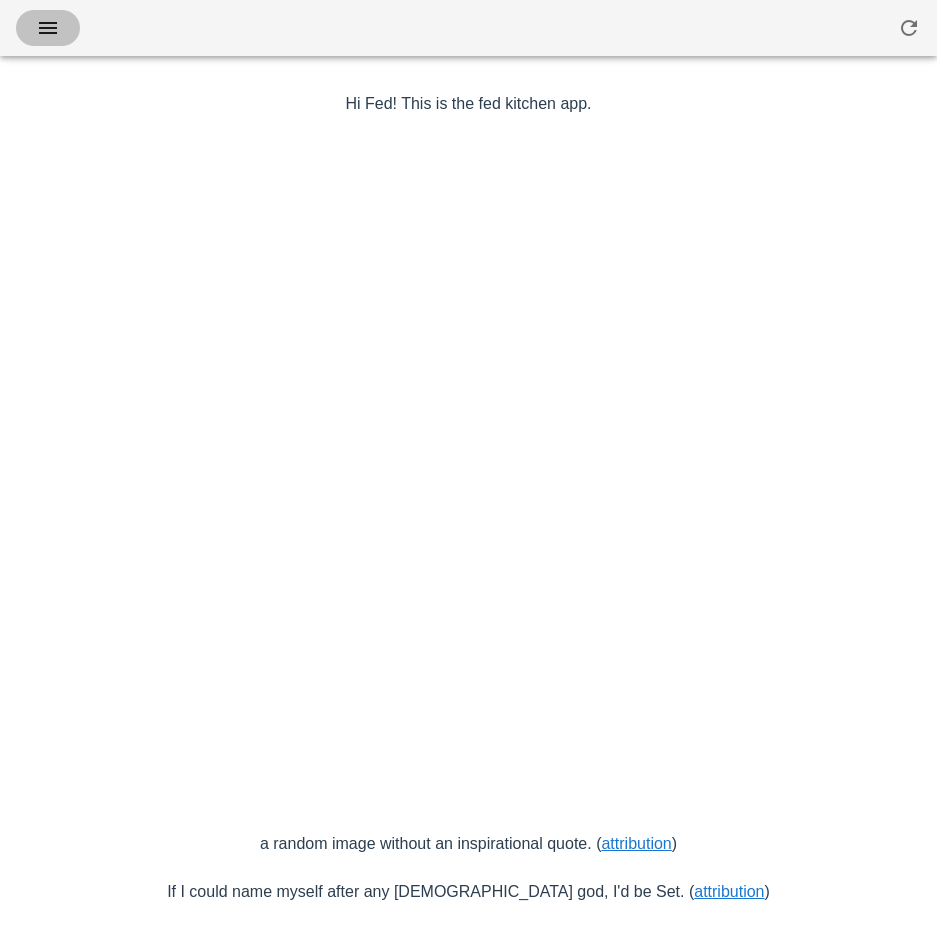 click at bounding box center [48, 28] 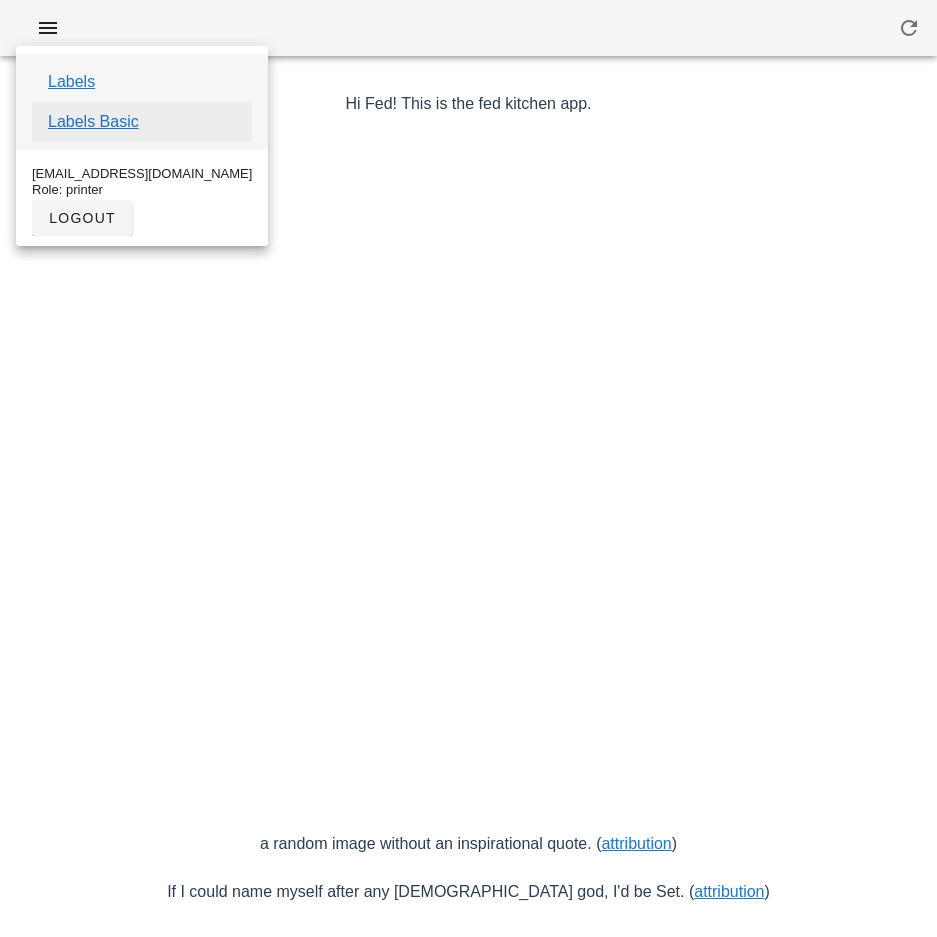 click on "Labels Basic" at bounding box center [93, 122] 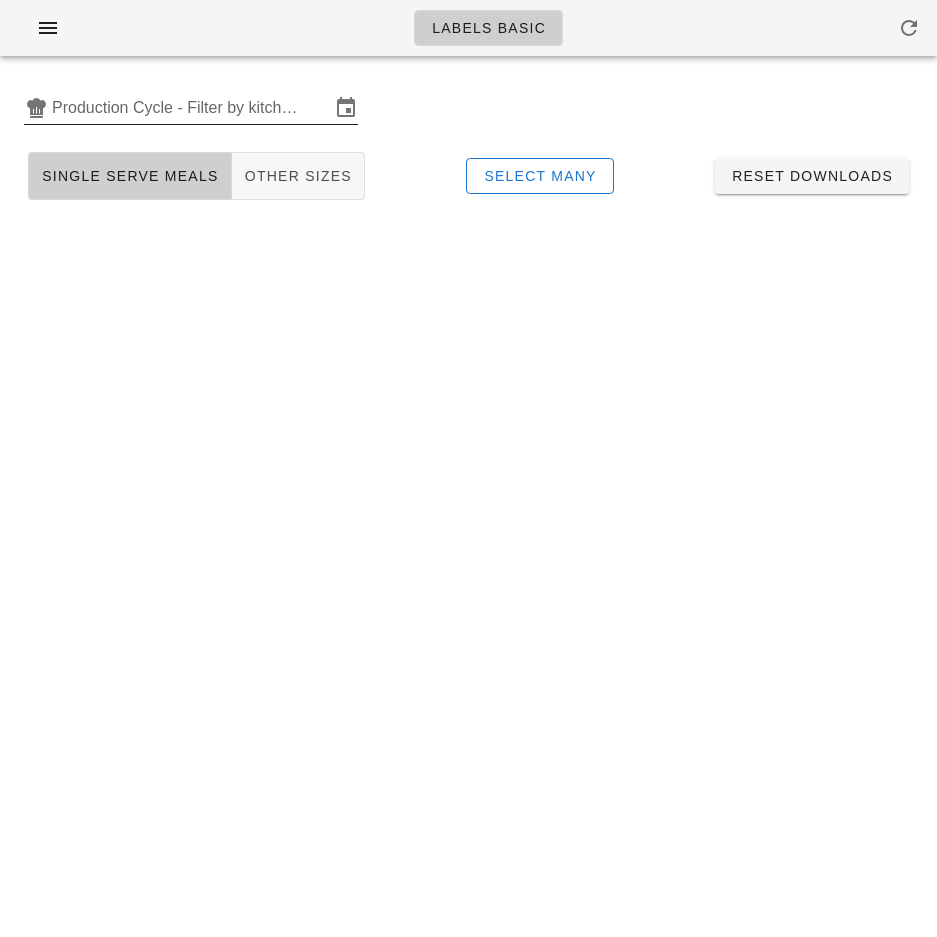 click on "Production Cycle - Filter by kitchen production schedules" at bounding box center [191, 108] 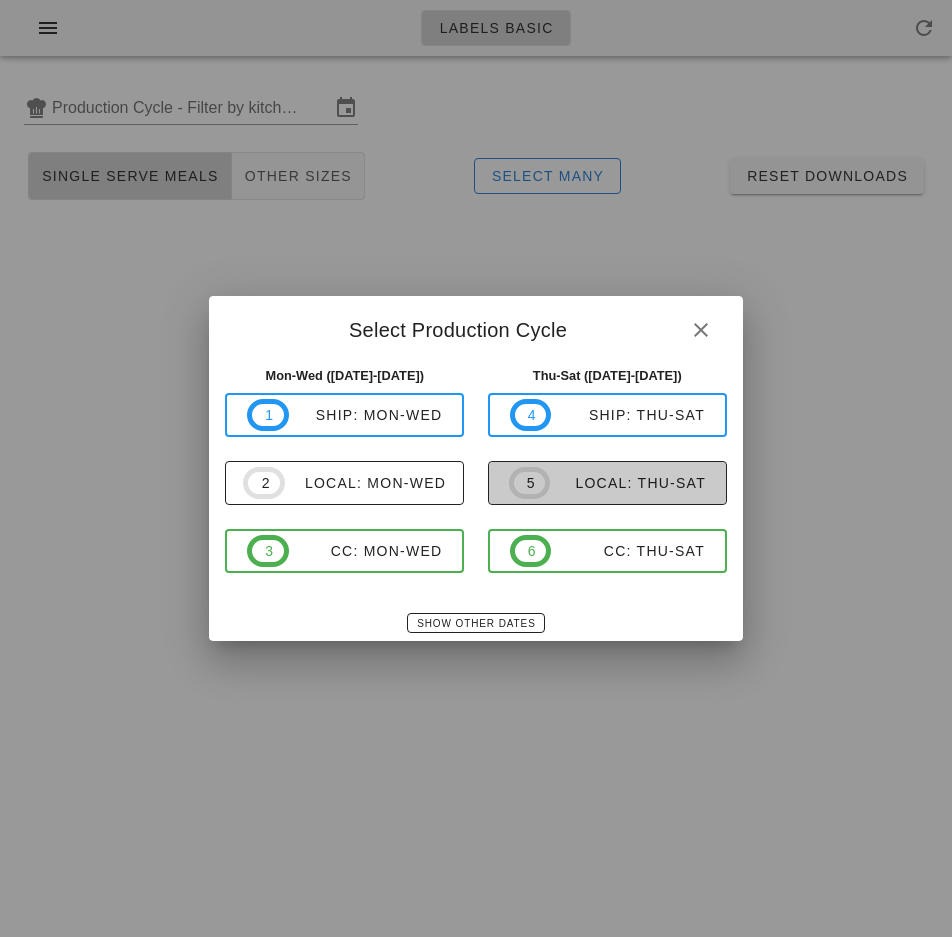 click on "local: Thu-Sat" at bounding box center [628, 483] 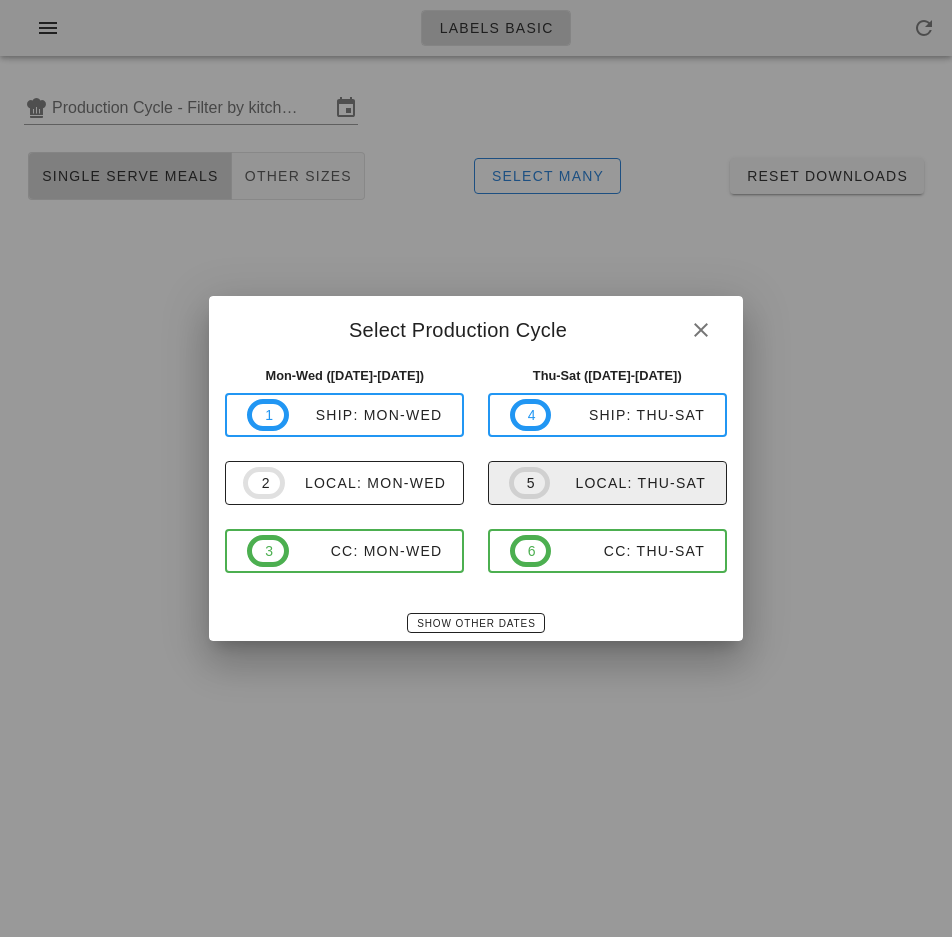 type on "local: Thu-Sat ([DATE]-[DATE])" 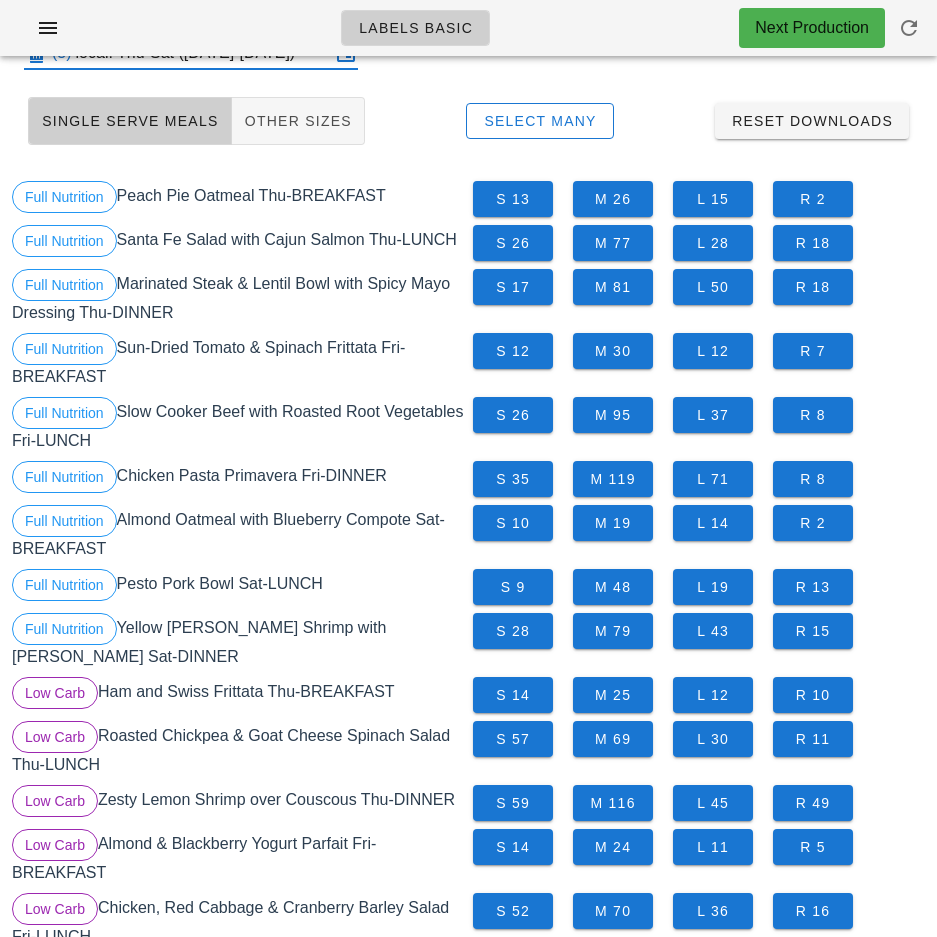 scroll, scrollTop: 0, scrollLeft: 0, axis: both 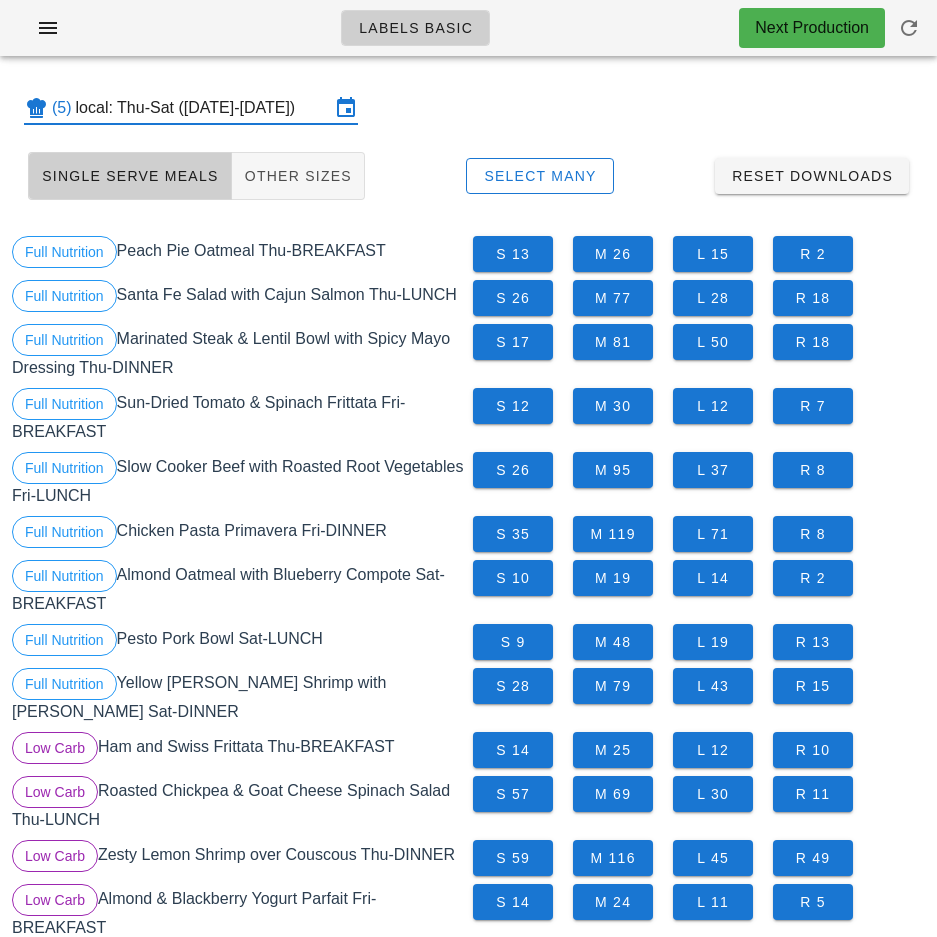 click on "S 9   M 48   L 19   R 13" at bounding box center (699, 642) 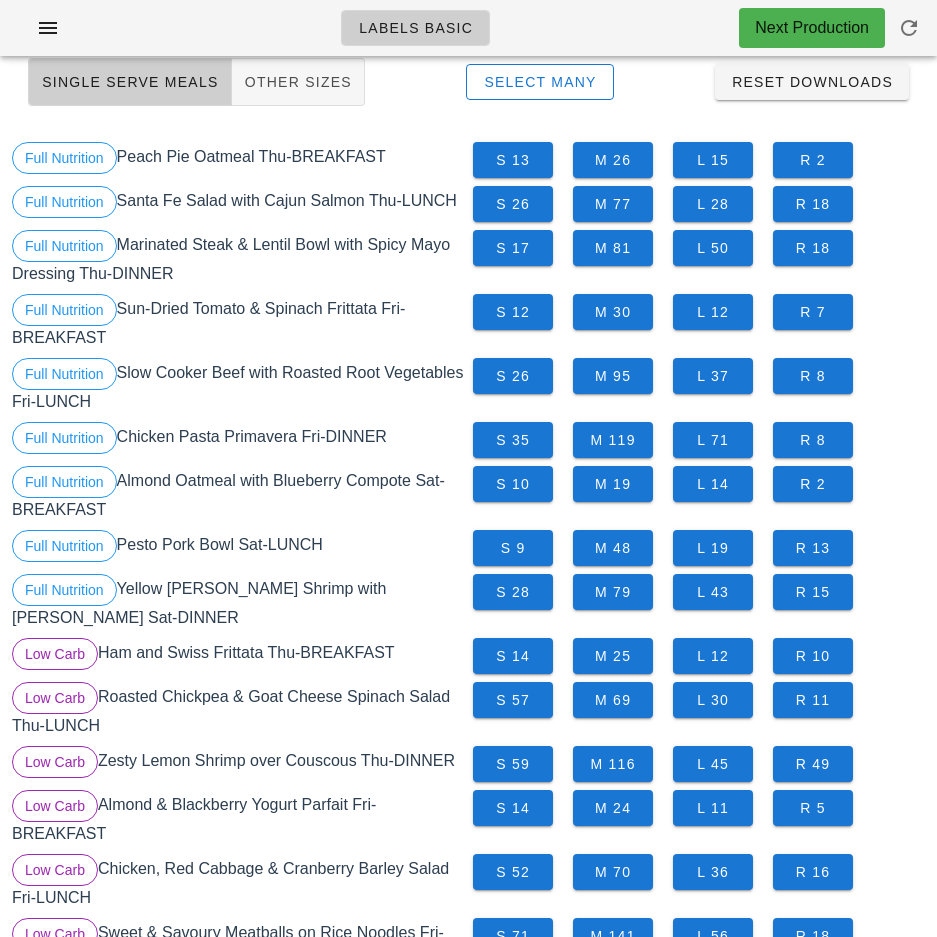 scroll, scrollTop: 92, scrollLeft: 0, axis: vertical 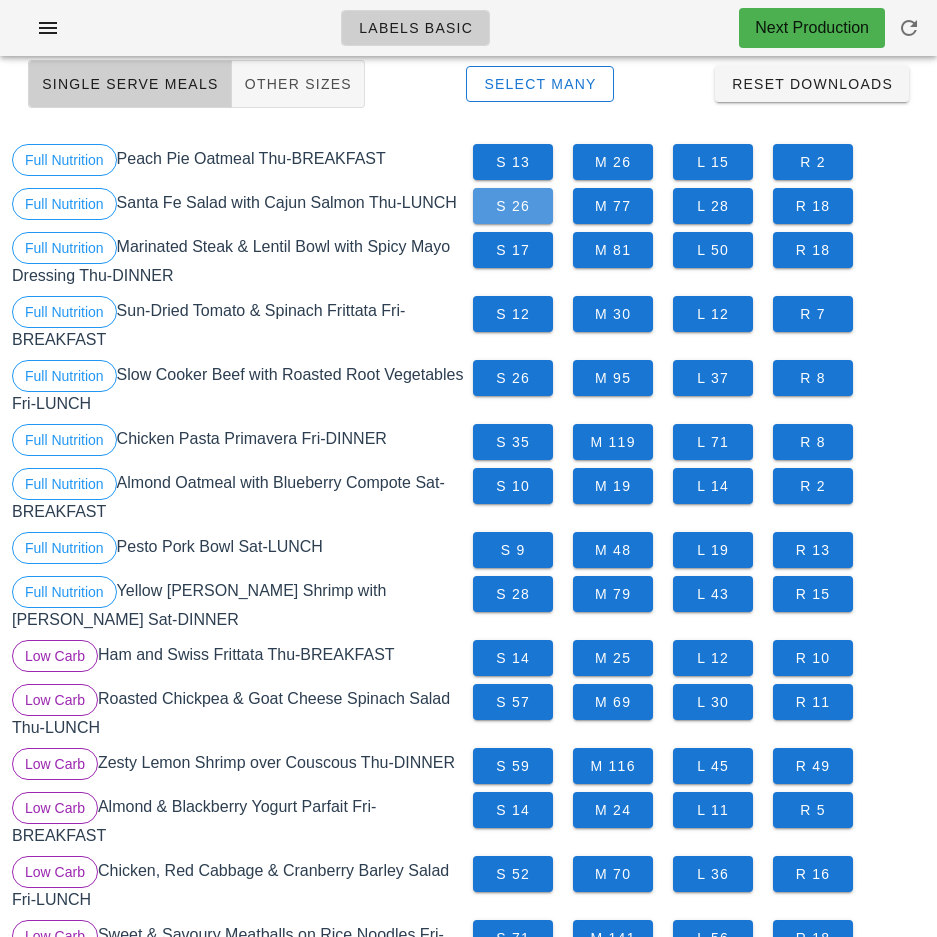 click on "S 26" at bounding box center [513, 206] 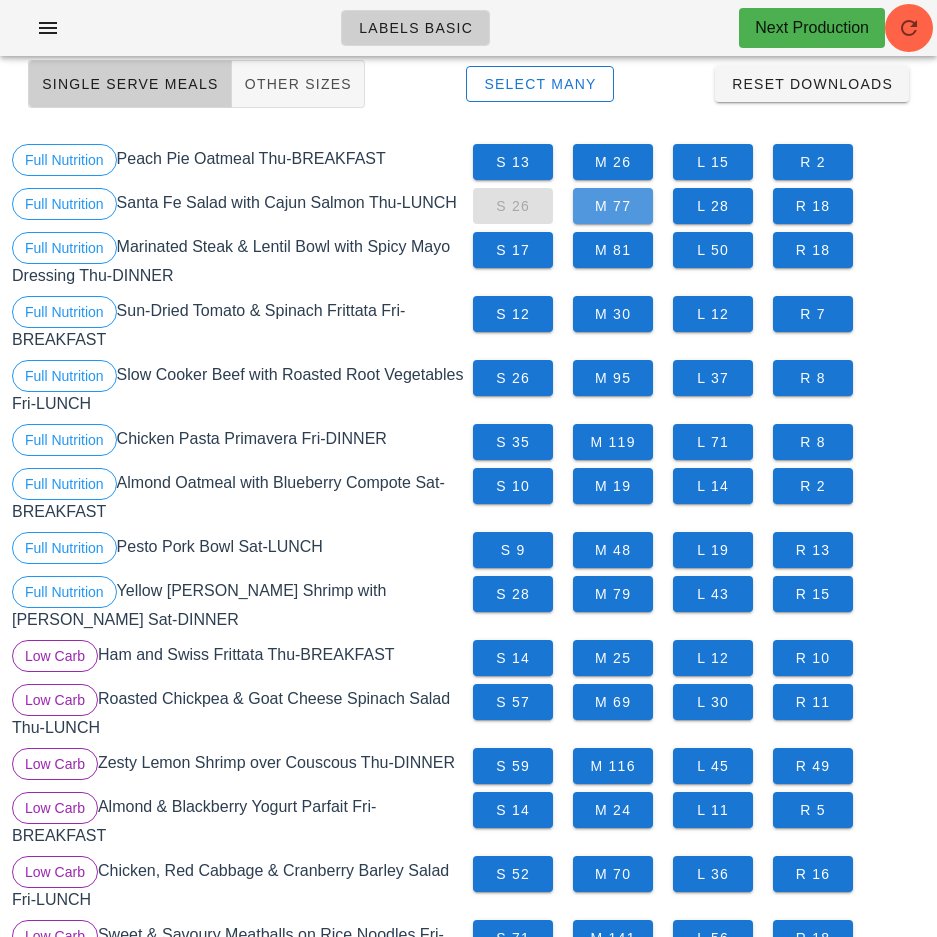 click on "M 77" at bounding box center (613, 206) 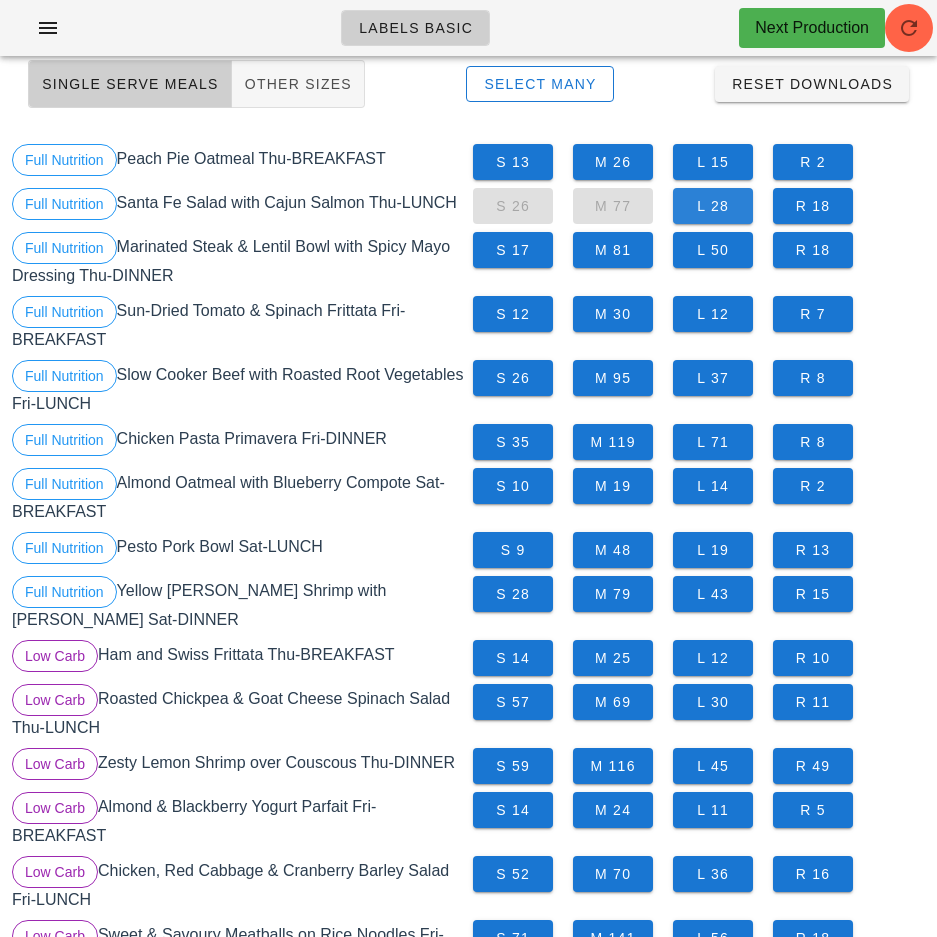 click on "L 28" at bounding box center (713, 206) 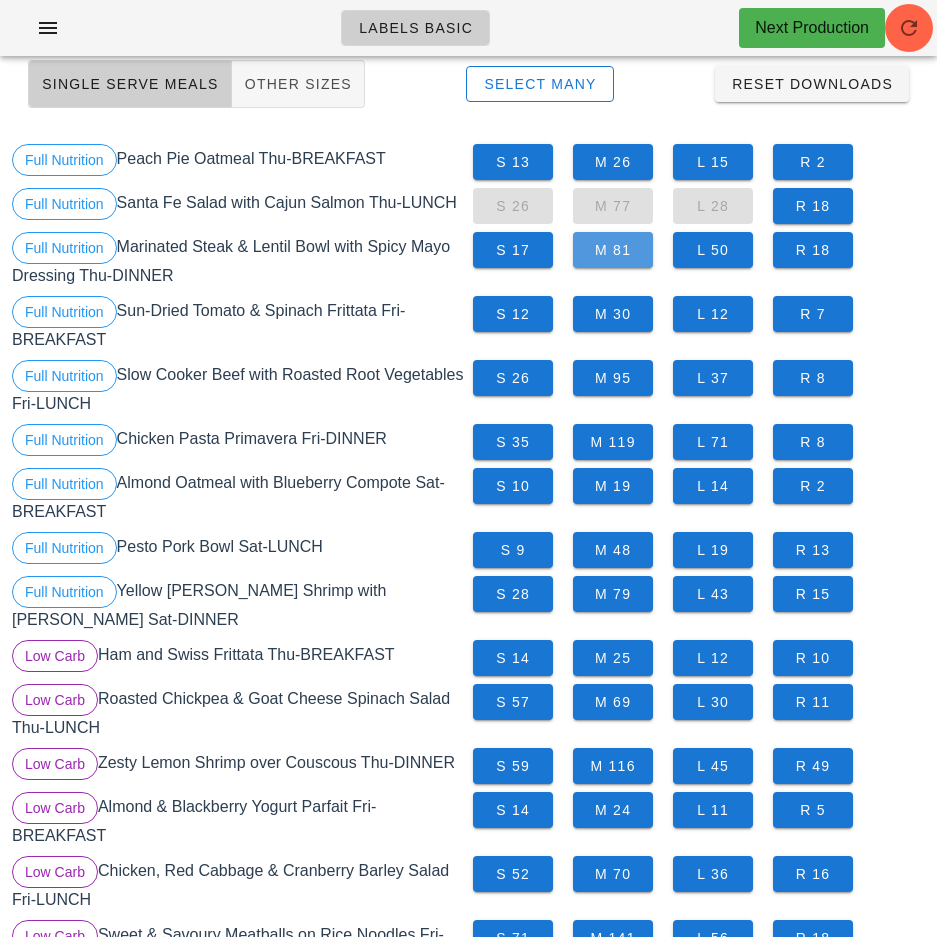 click on "M 81" at bounding box center [613, 250] 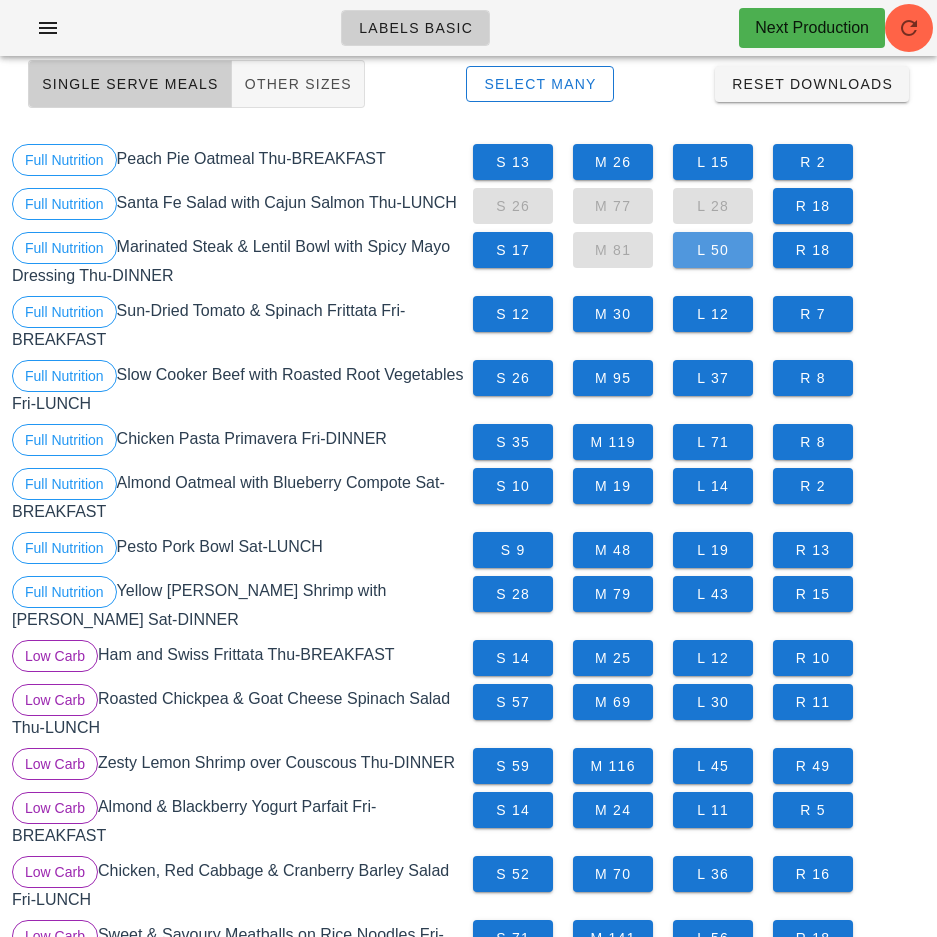 click on "L 50" at bounding box center (713, 250) 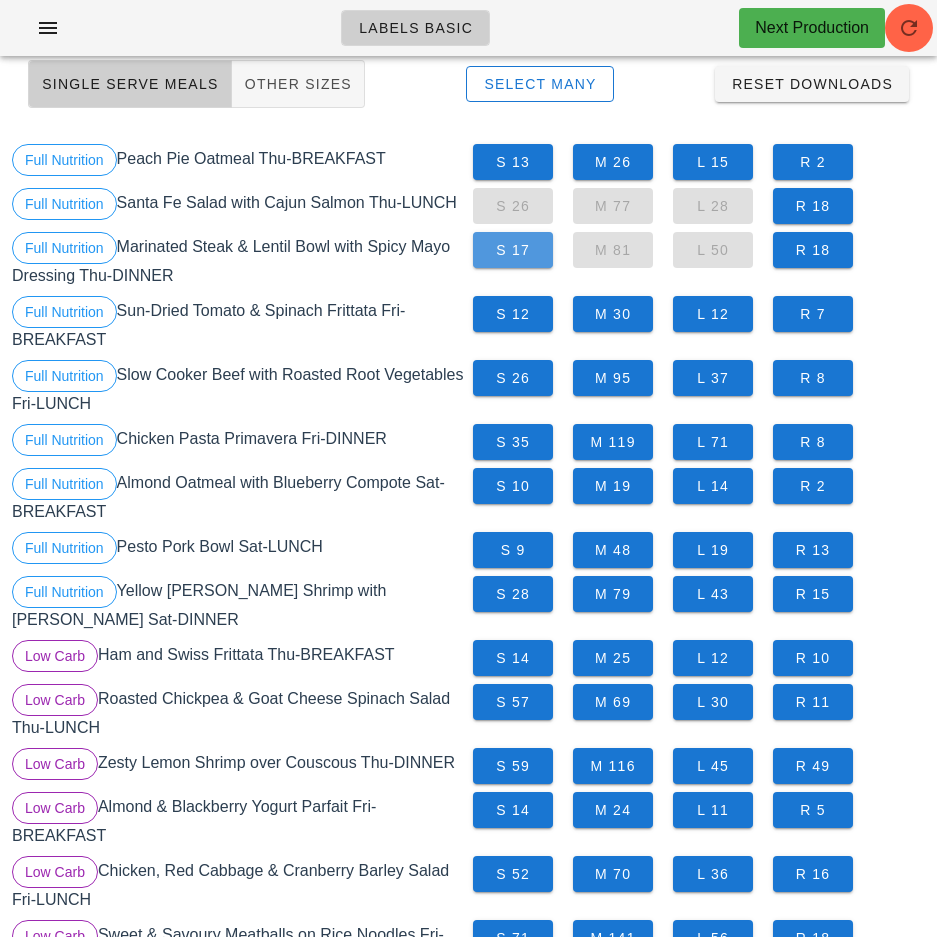 click on "S 17" at bounding box center (513, 250) 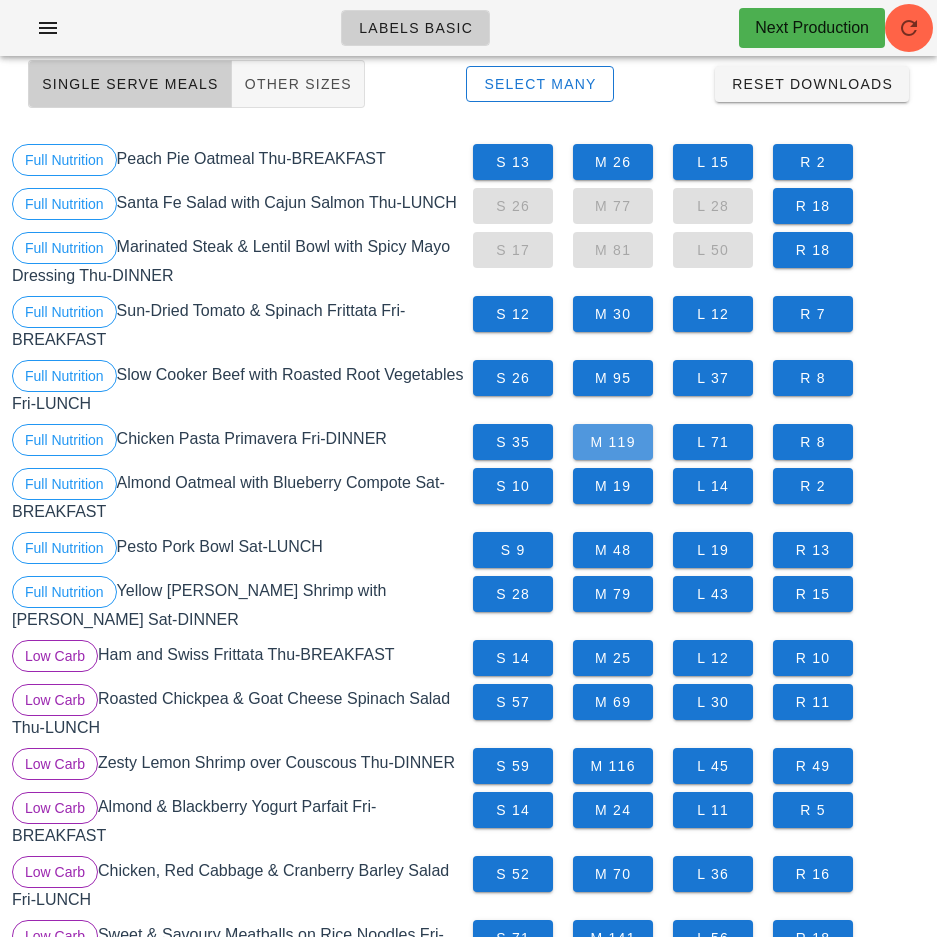 click on "M 119" at bounding box center (613, 442) 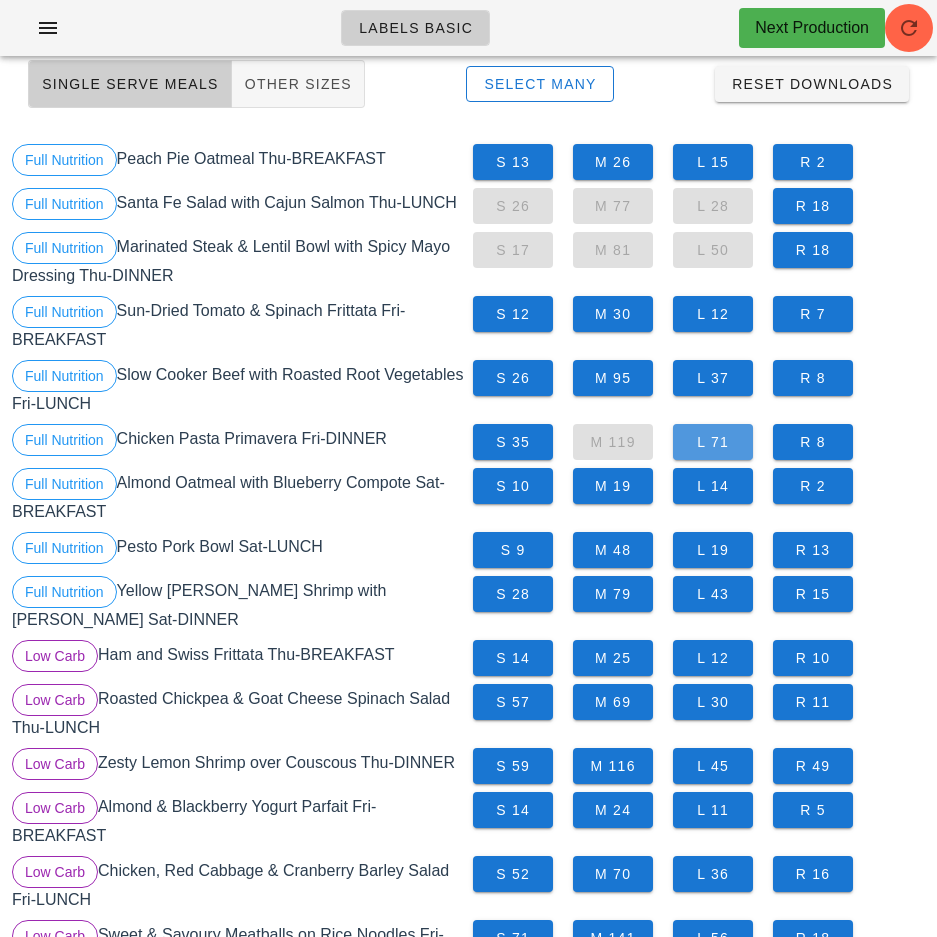 click on "L 71" at bounding box center [713, 442] 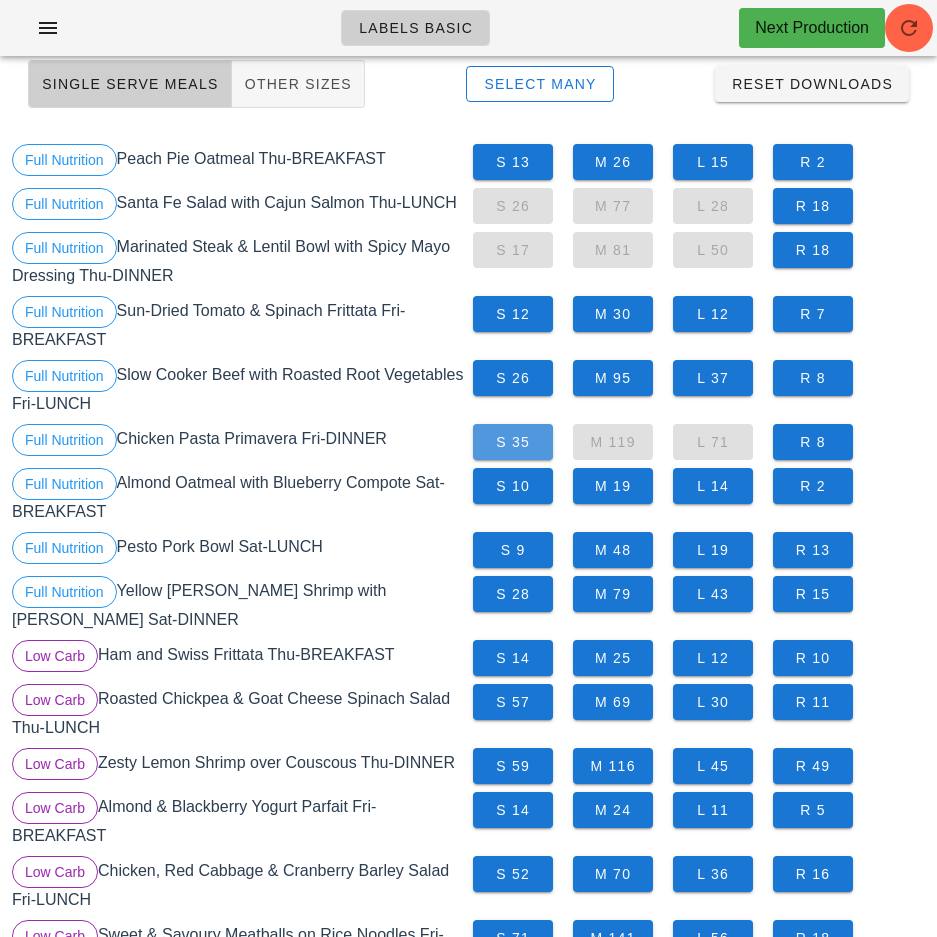 click on "S 35" at bounding box center (513, 442) 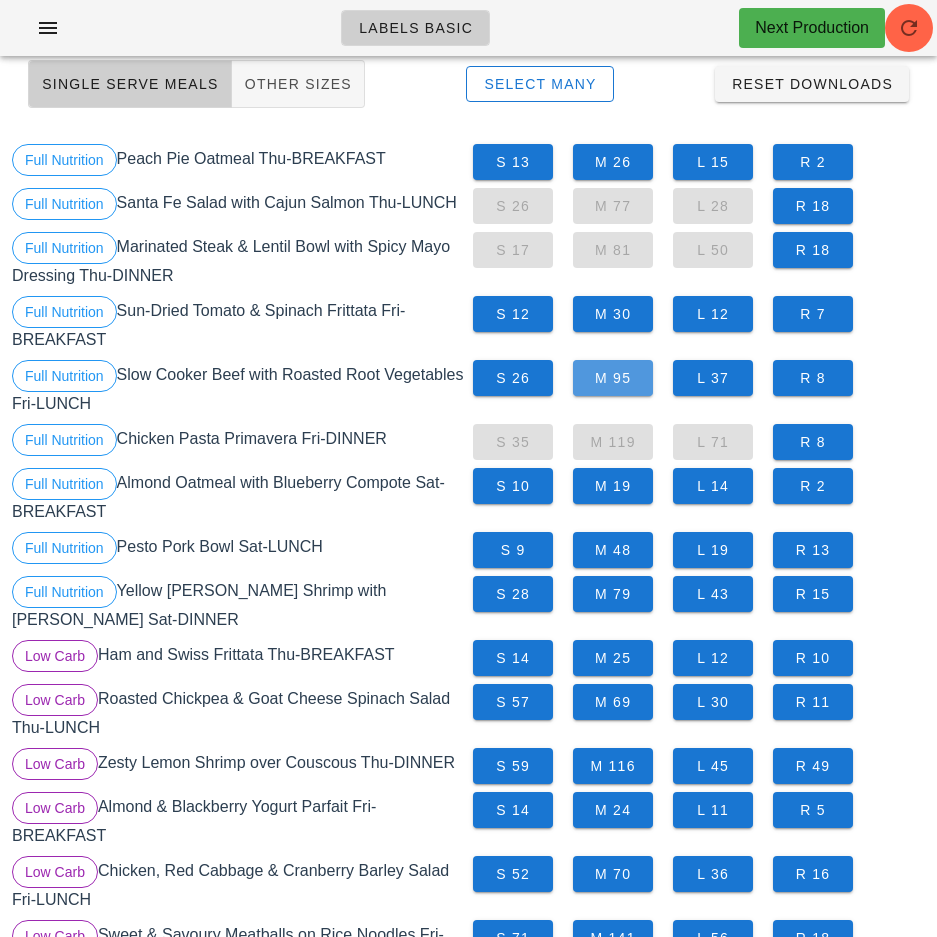 click on "M 95" at bounding box center (613, 378) 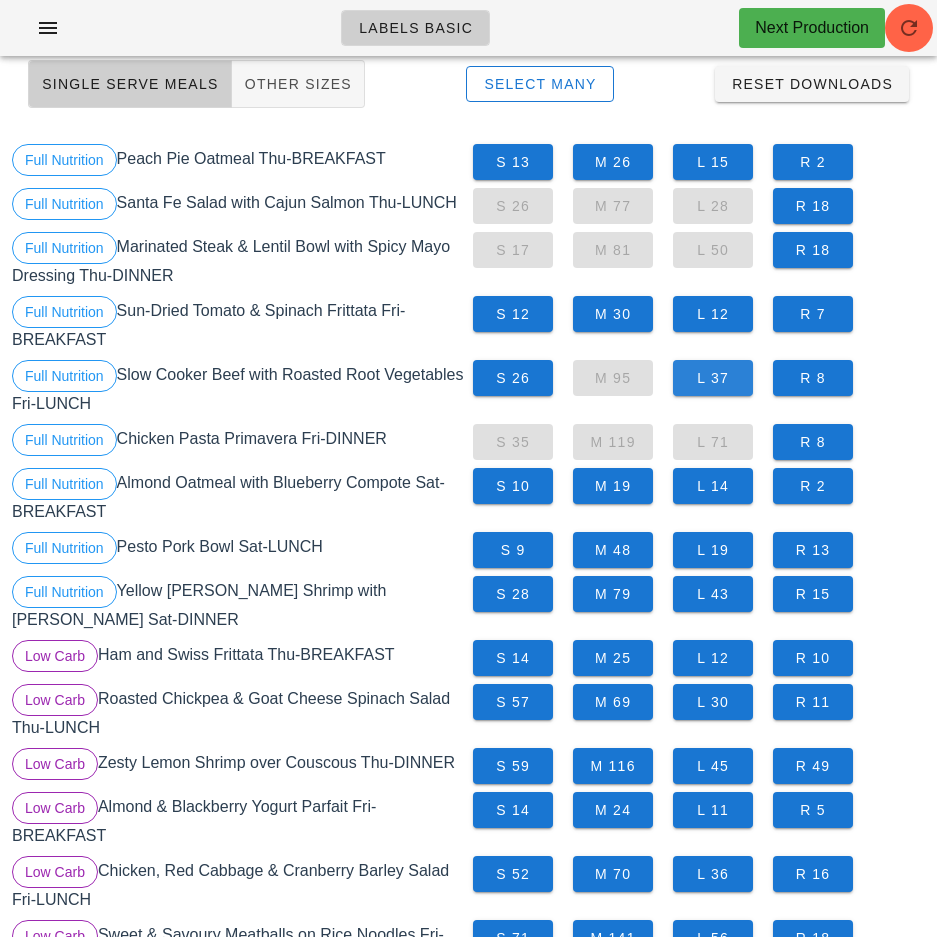 click on "L 37" at bounding box center [713, 378] 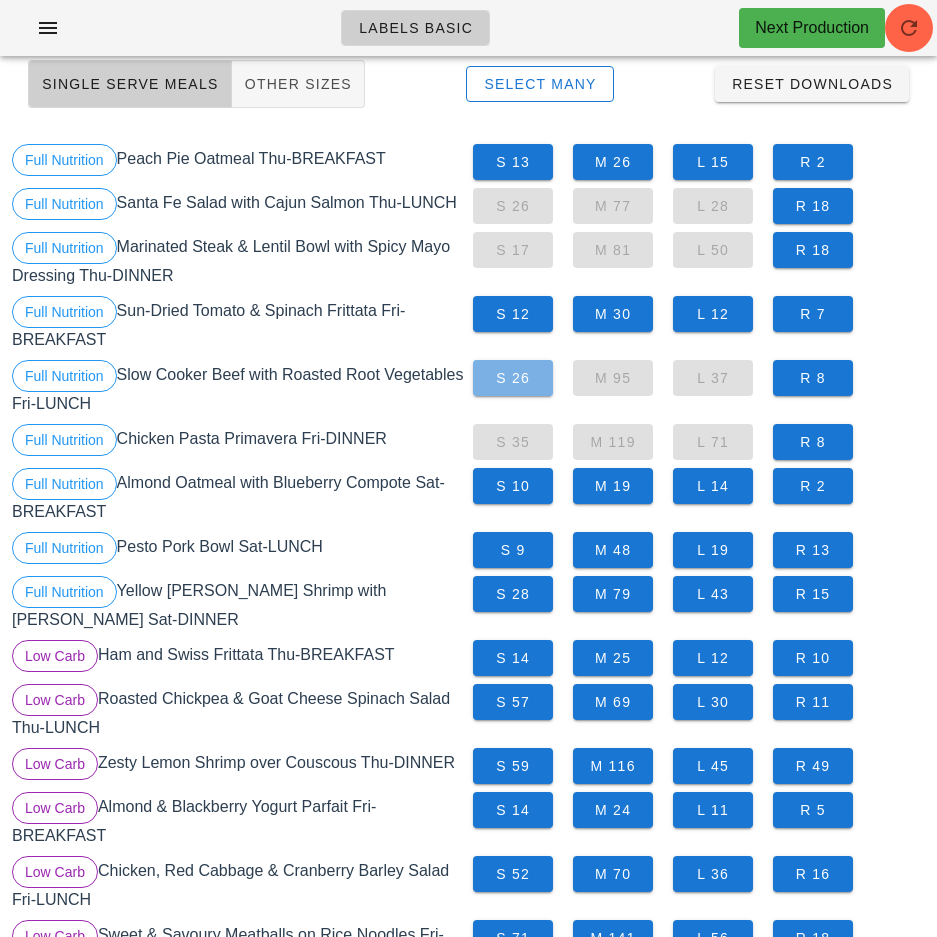 click on "S 26" at bounding box center [513, 378] 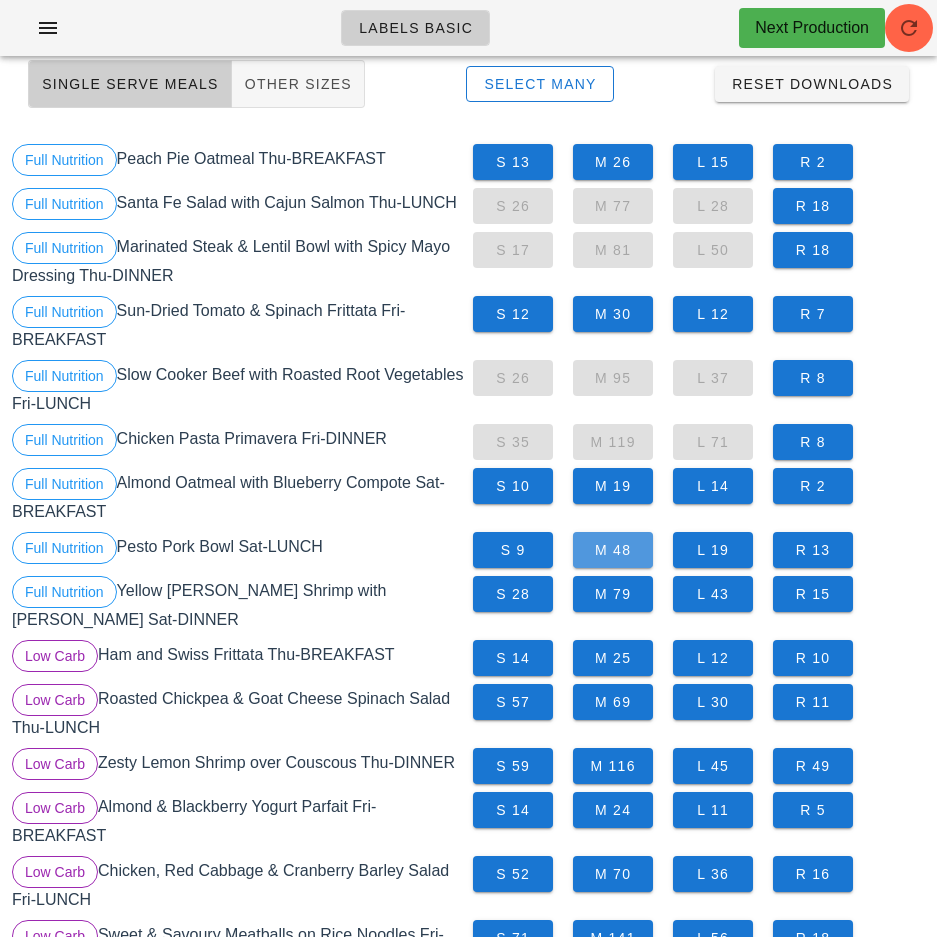 click on "M 48" at bounding box center (613, 550) 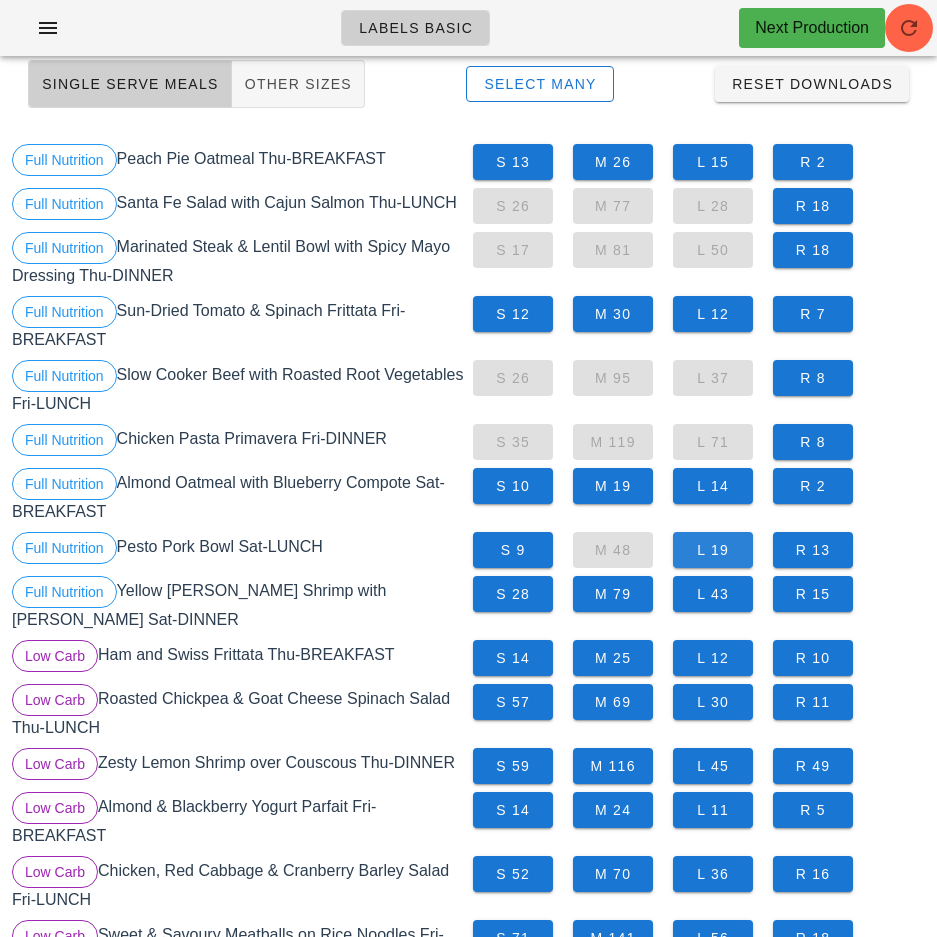 click on "L 19" at bounding box center (713, 550) 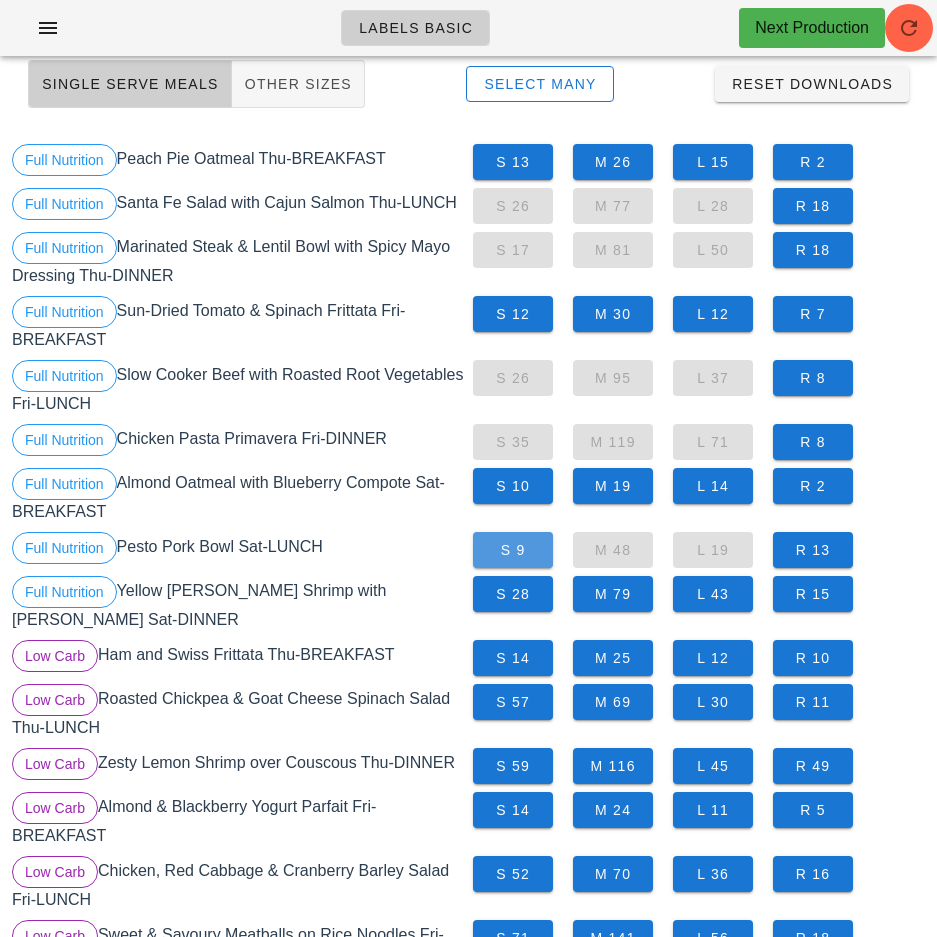 click on "S 9" at bounding box center [513, 550] 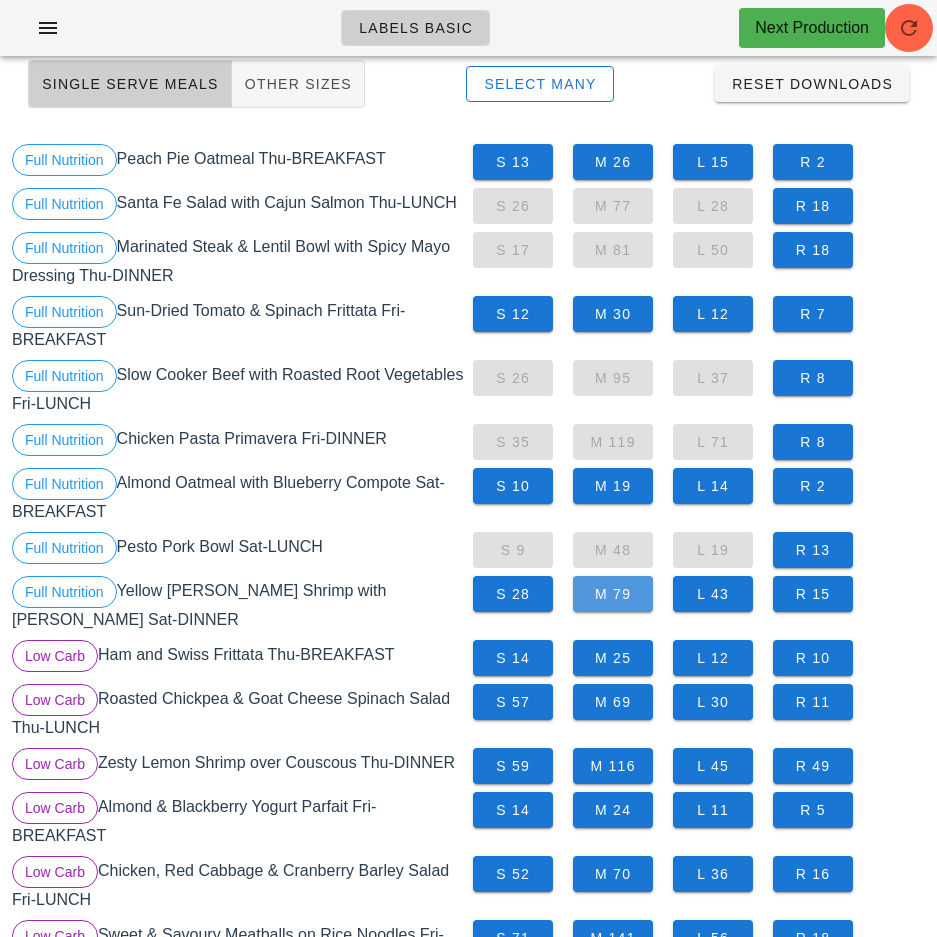click on "M 79" at bounding box center [613, 594] 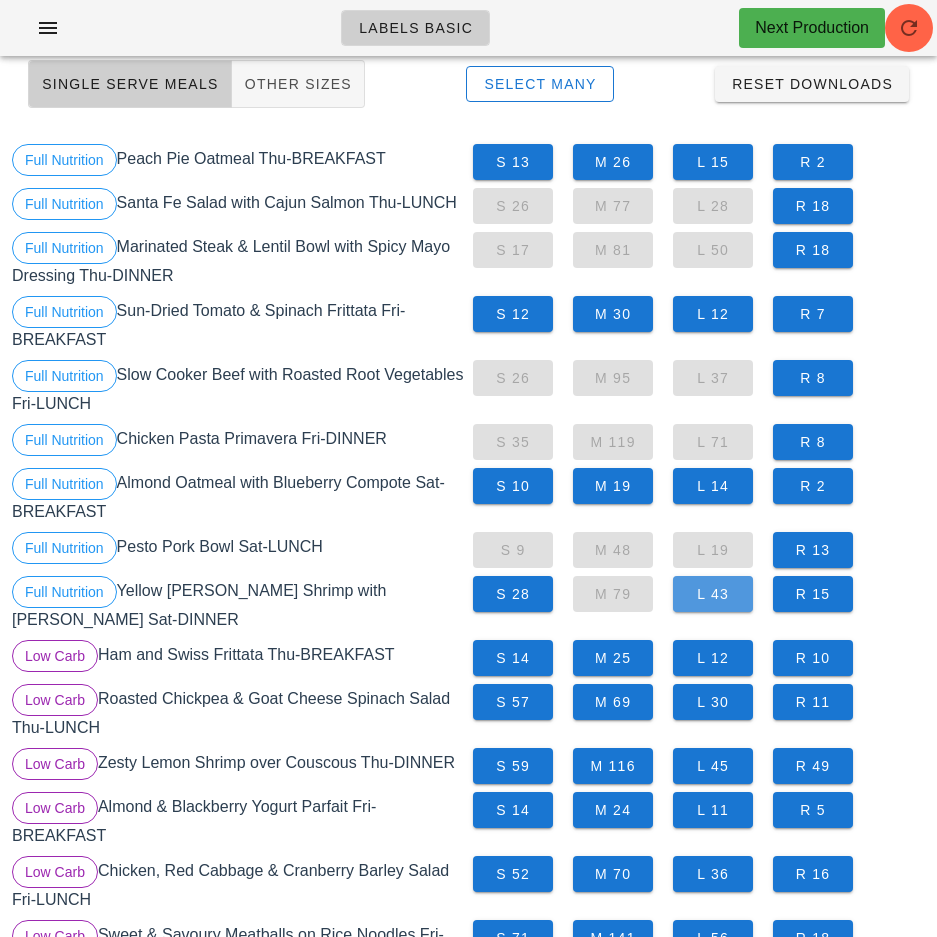 click on "L 43" at bounding box center [713, 594] 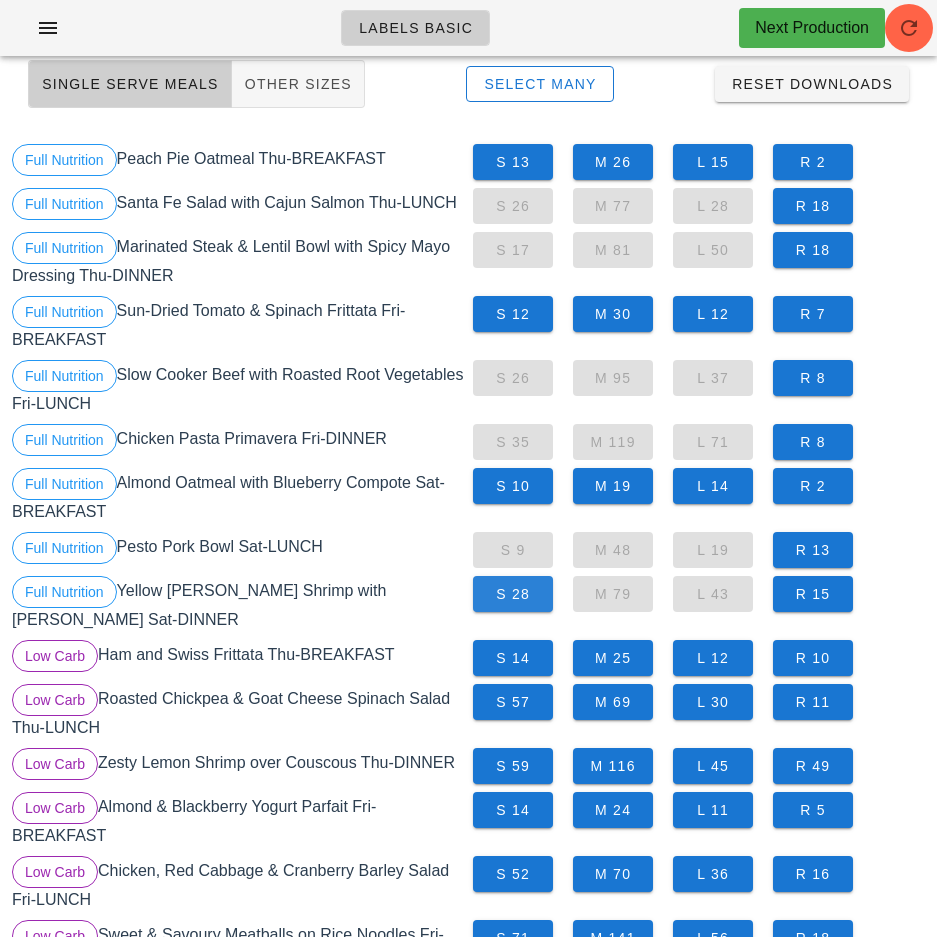 click on "S 28" at bounding box center (513, 594) 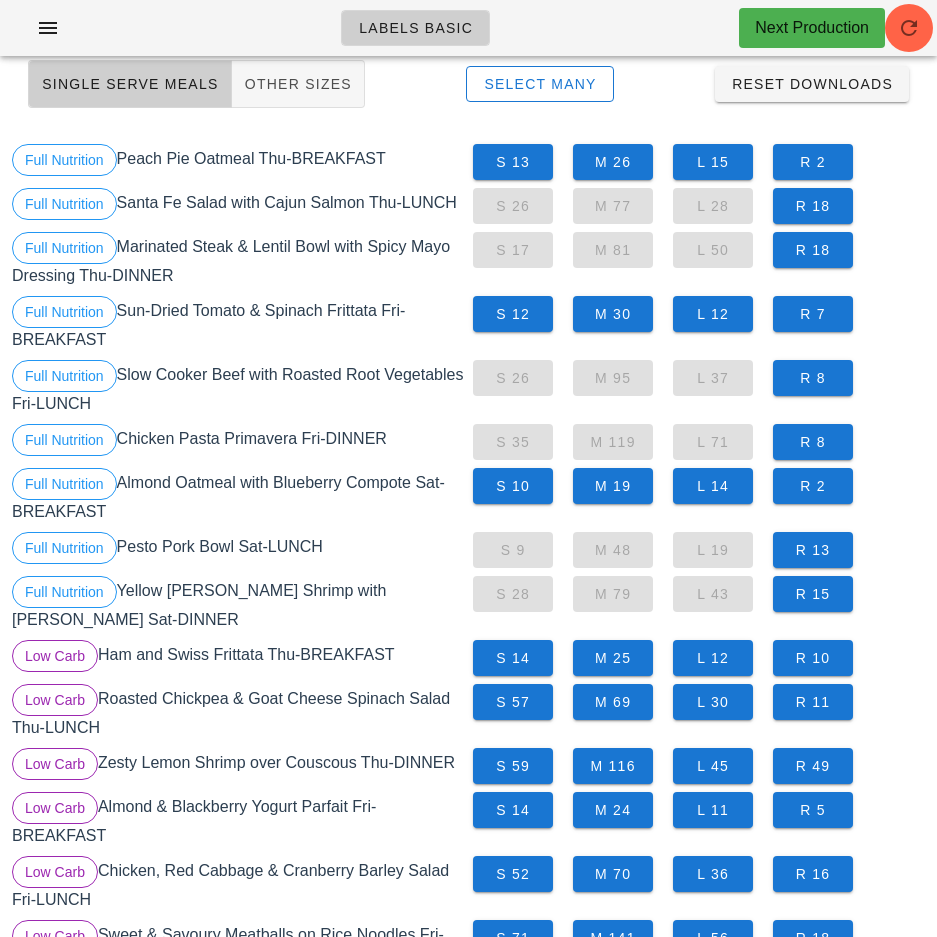 click on "S 14   M 25   L 12   R 10" at bounding box center (699, 658) 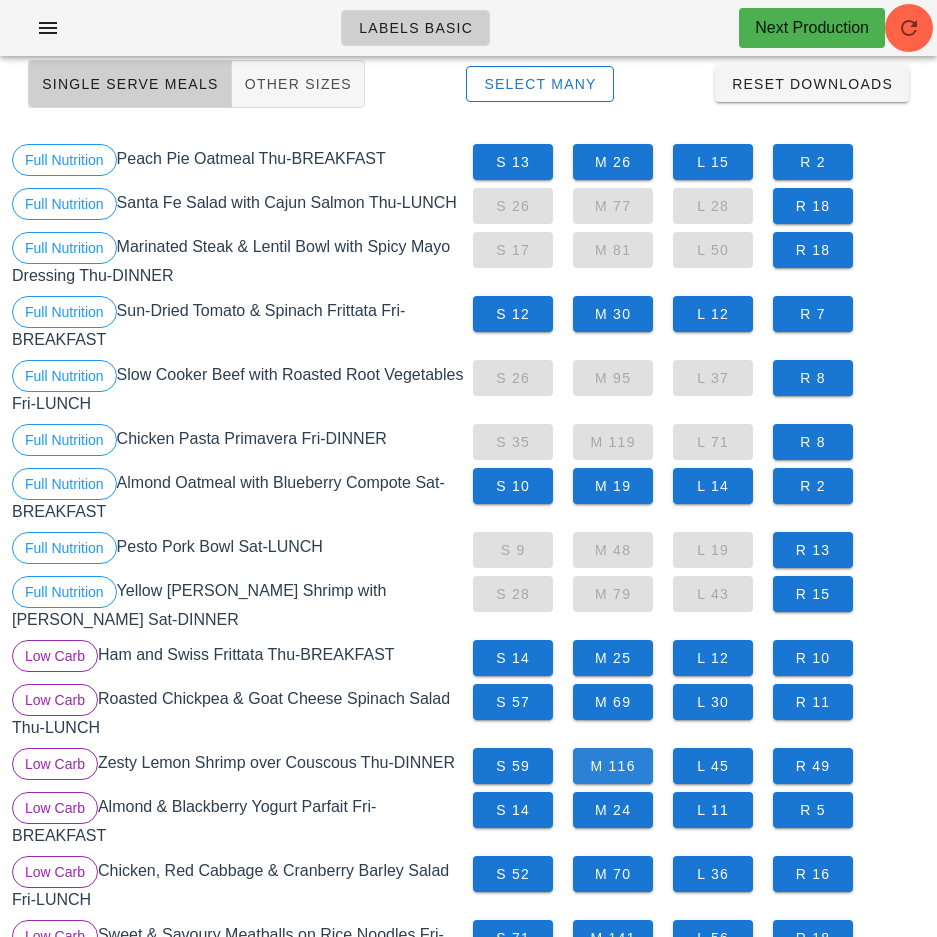 click on "M 116" at bounding box center [613, 766] 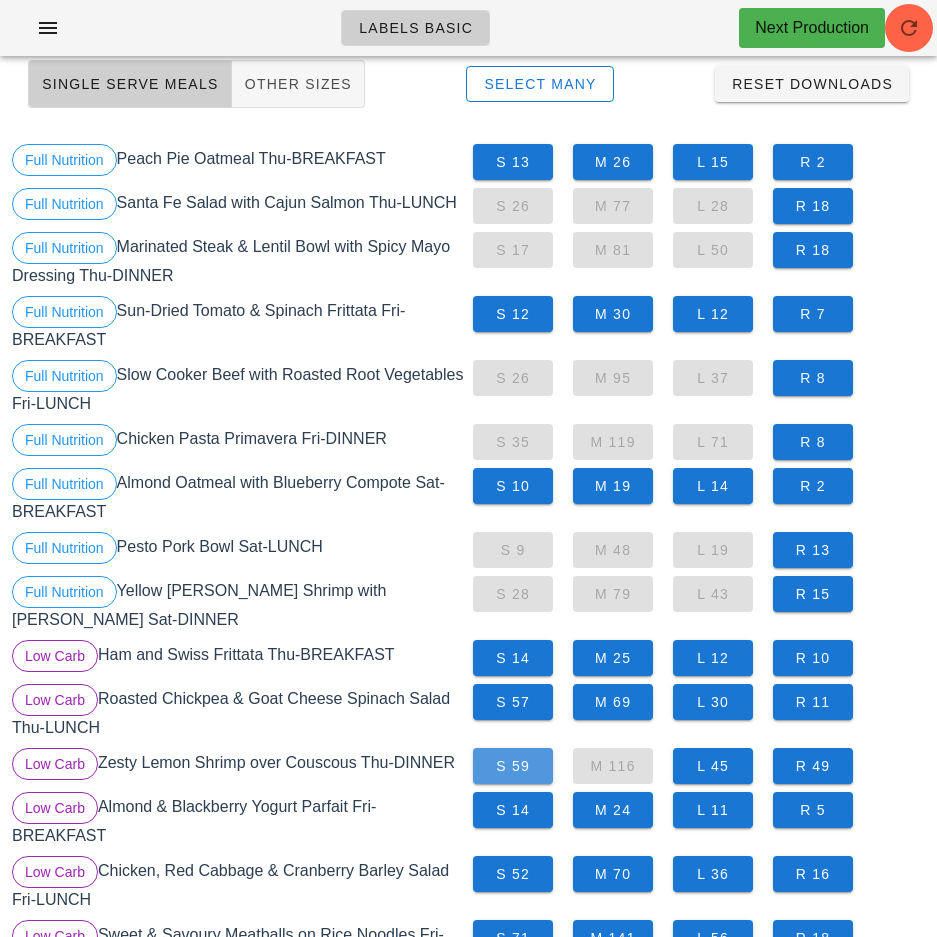 click on "S 59" at bounding box center [513, 766] 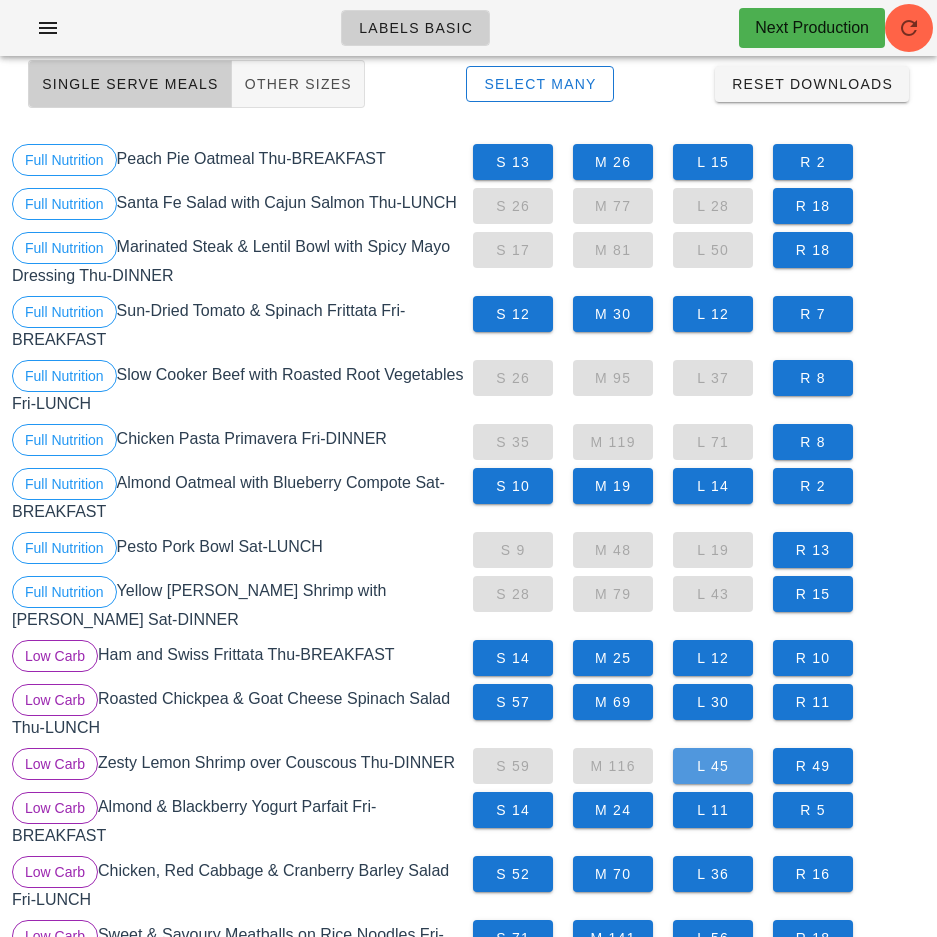 click on "L 45" at bounding box center (713, 766) 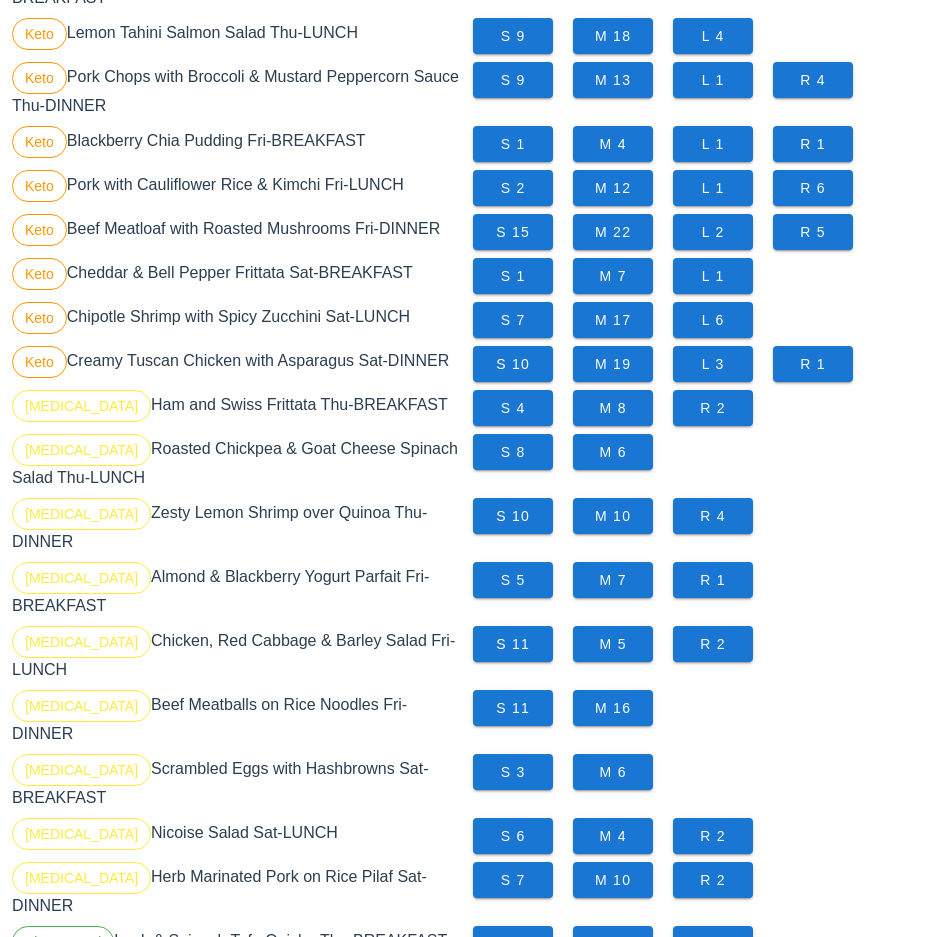 scroll, scrollTop: 1278, scrollLeft: 0, axis: vertical 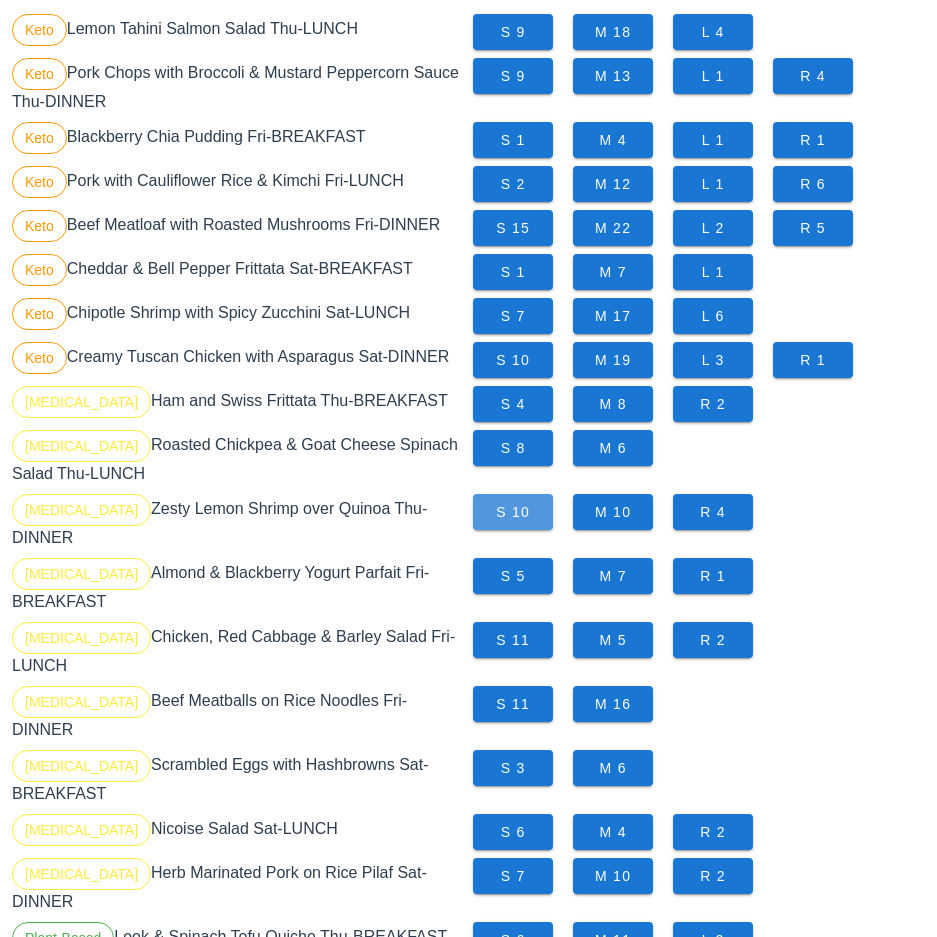 click on "S 10" at bounding box center [513, 512] 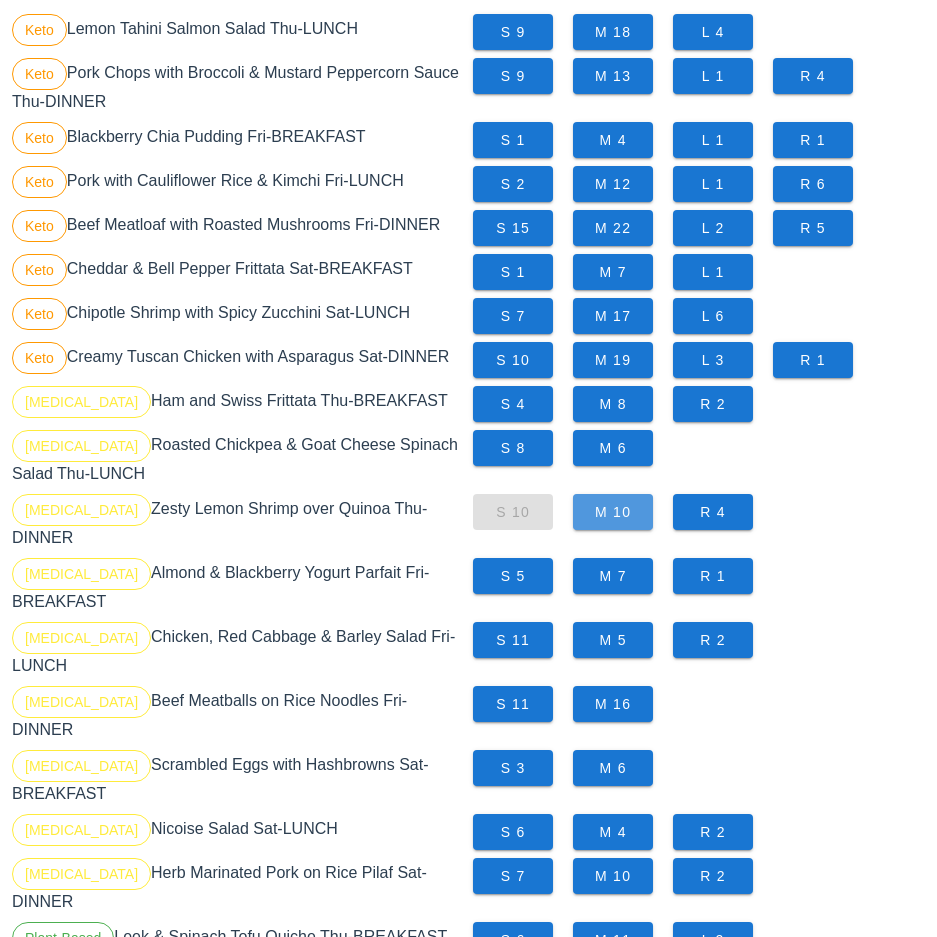 click on "M 10" at bounding box center (613, 512) 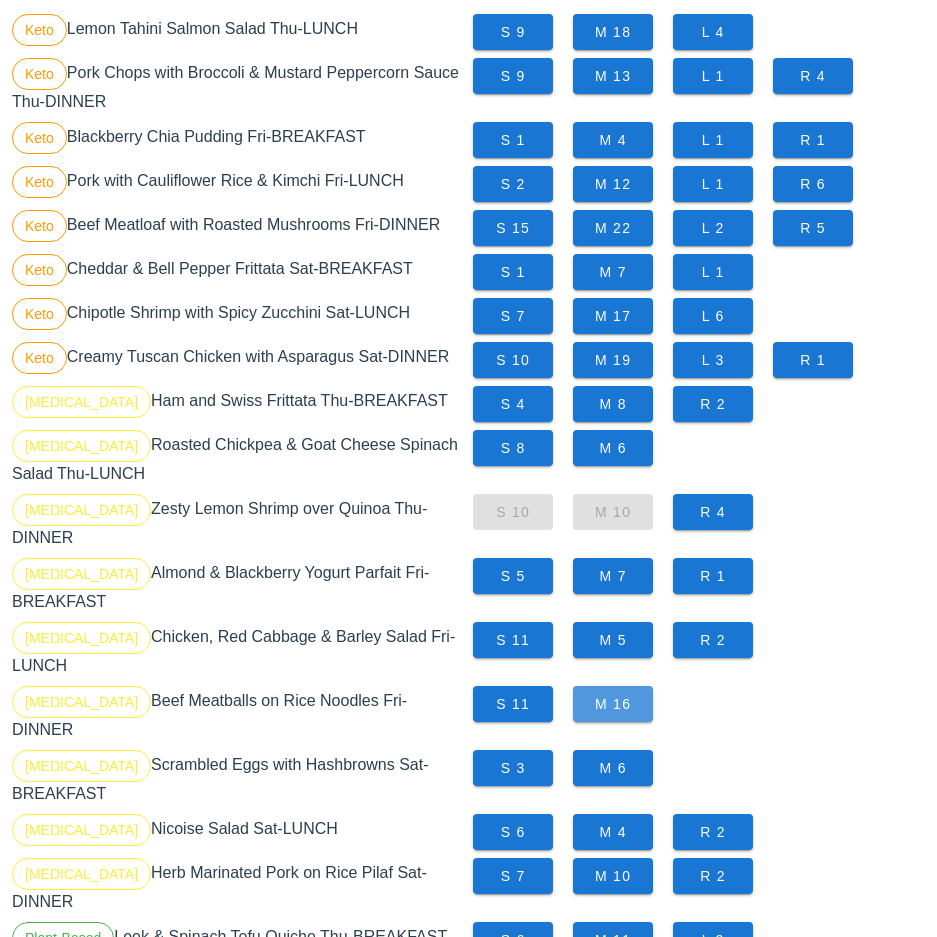 click on "M 16" at bounding box center (613, 704) 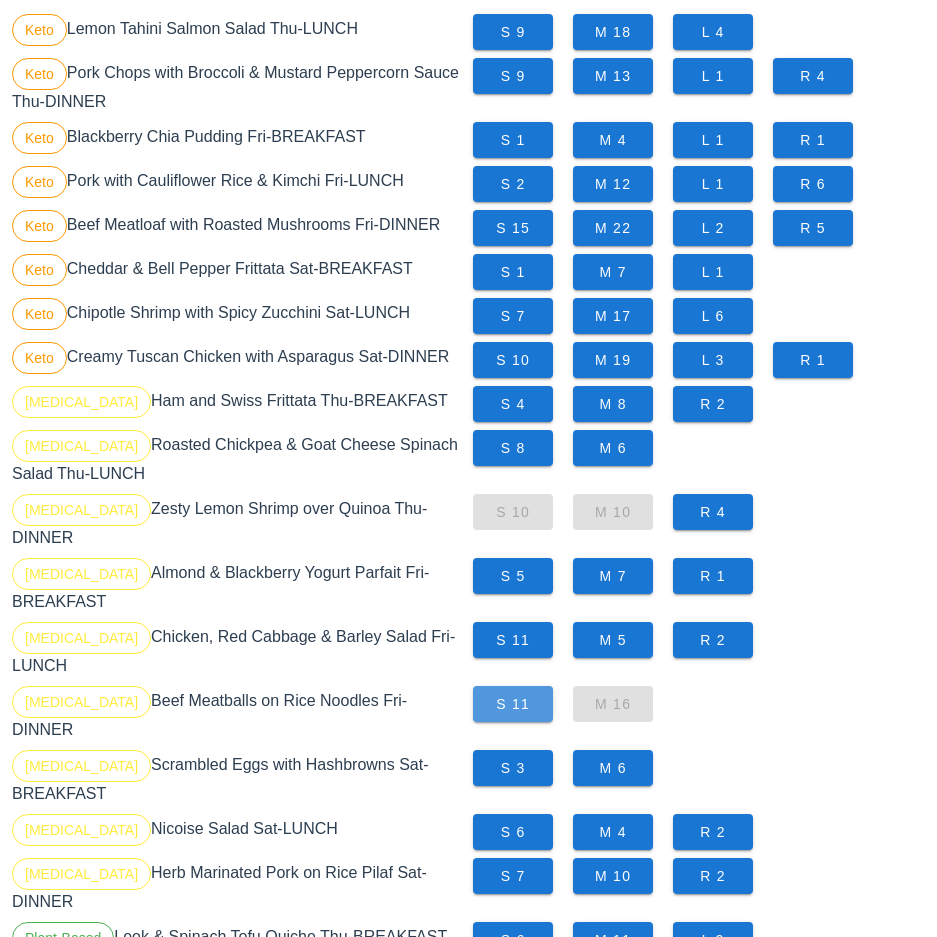 click on "S 11" at bounding box center (513, 704) 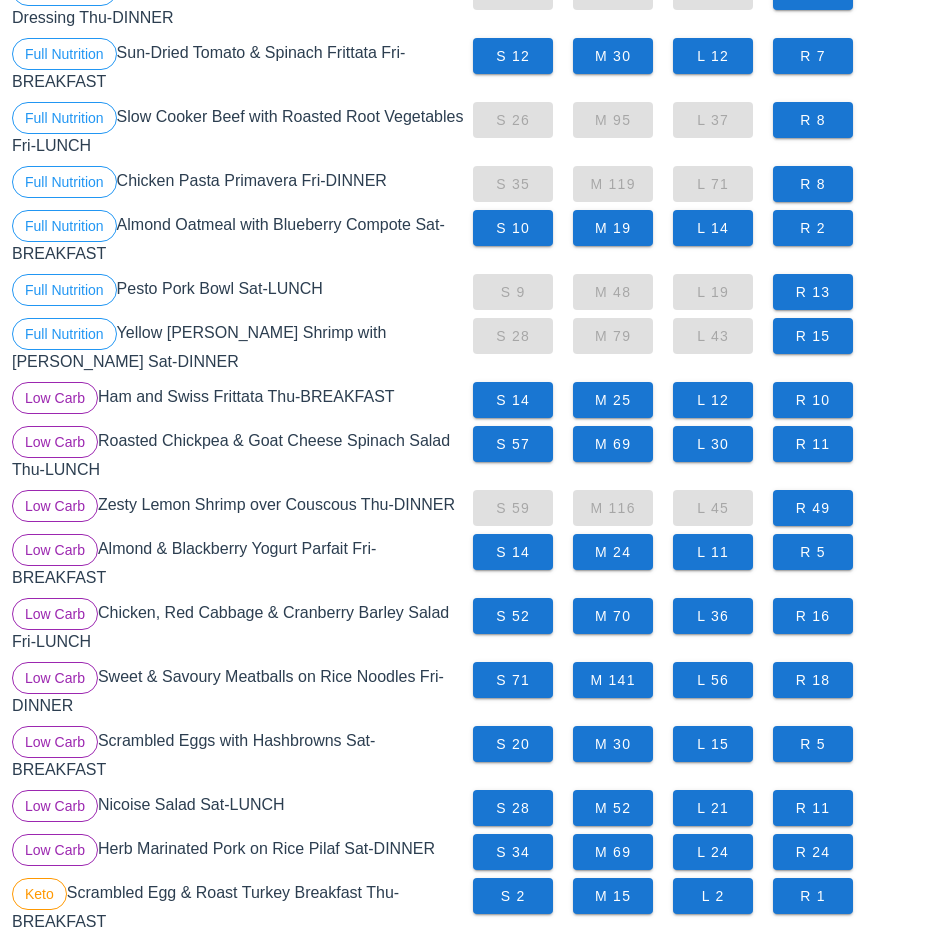 scroll, scrollTop: 363, scrollLeft: 0, axis: vertical 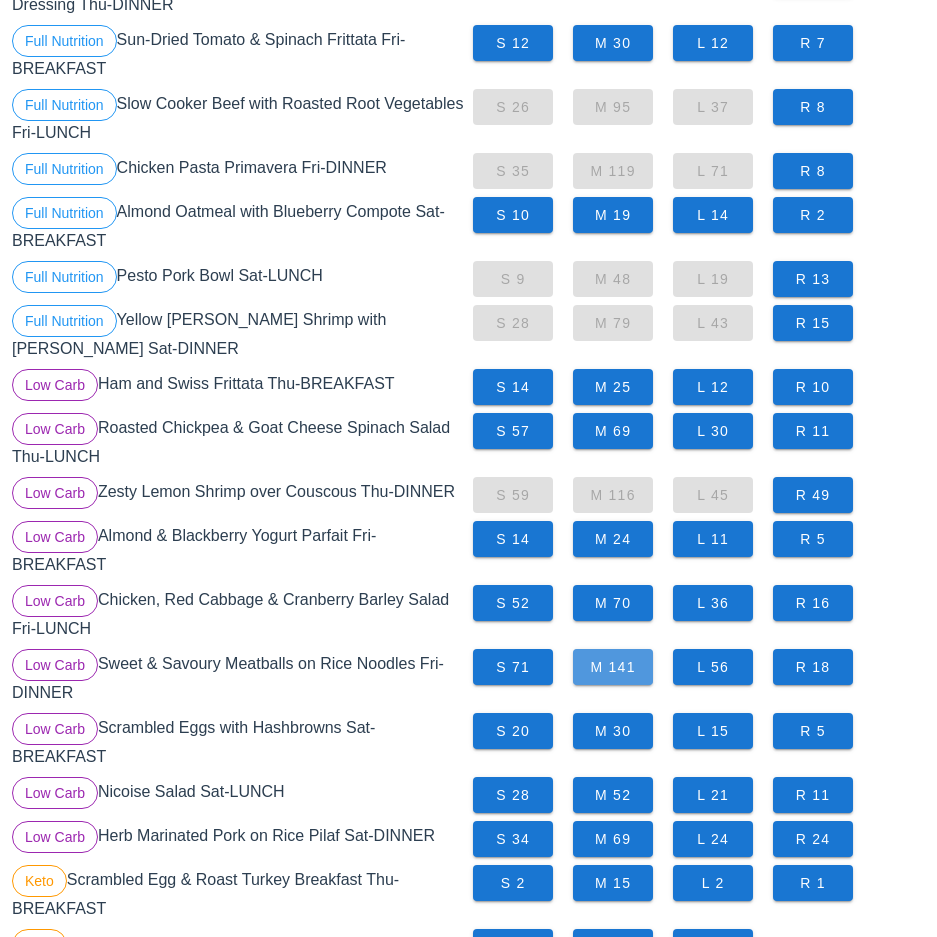 click on "M 141" at bounding box center [613, 667] 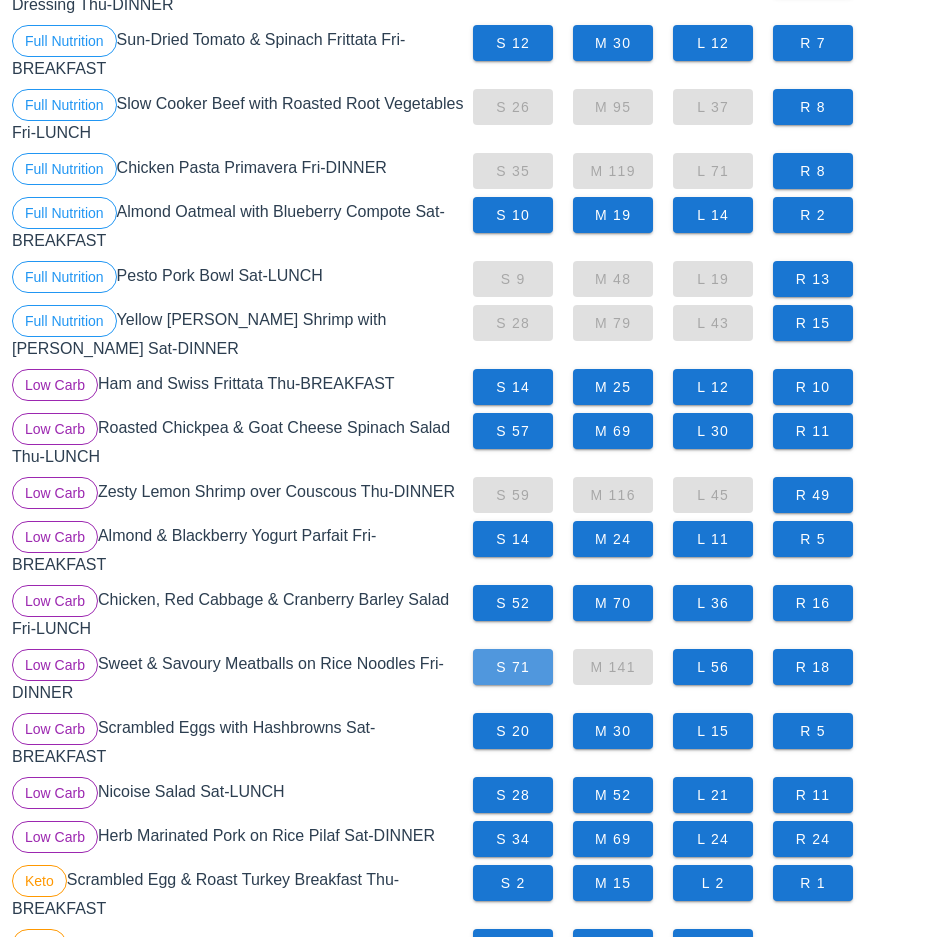 click on "S 71" at bounding box center (513, 667) 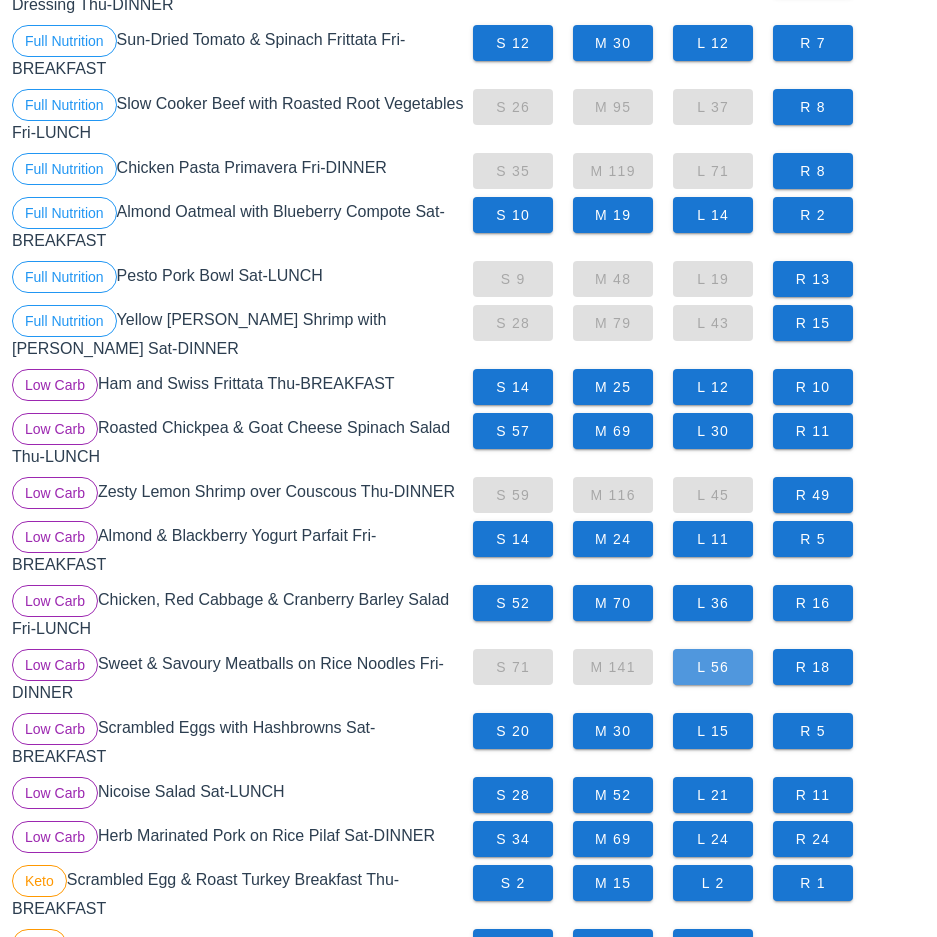 click on "L 56" at bounding box center [713, 667] 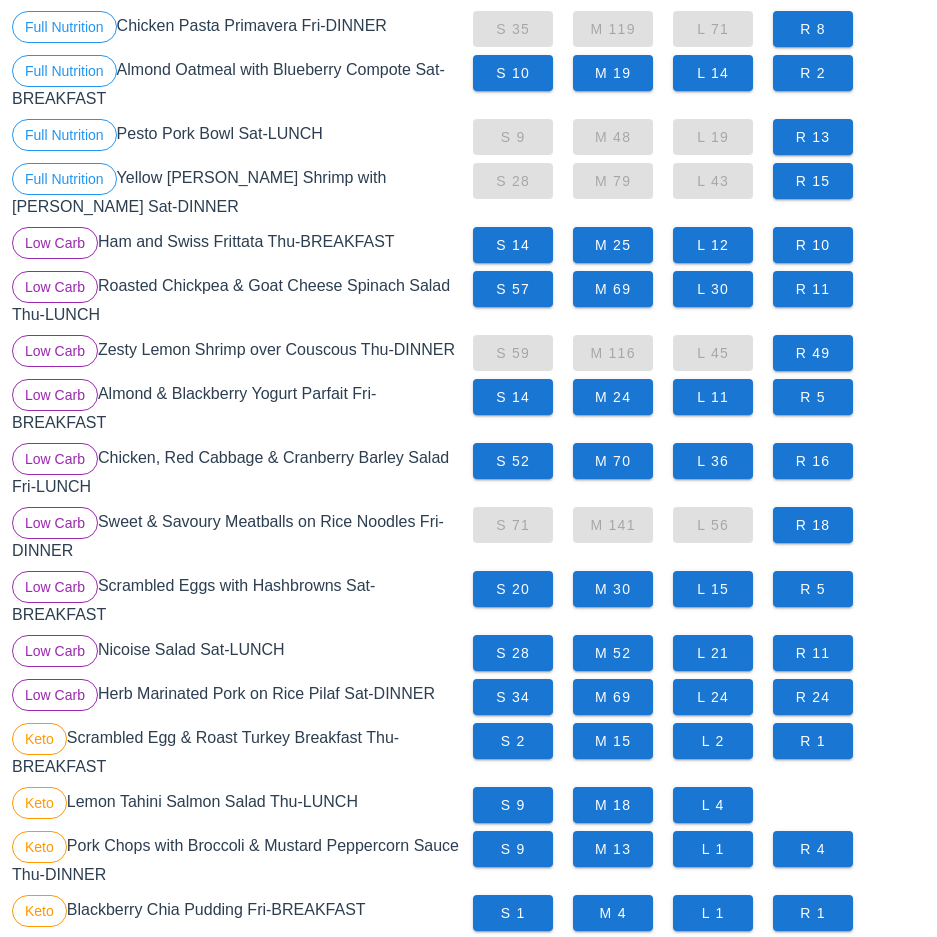 scroll, scrollTop: 521, scrollLeft: 0, axis: vertical 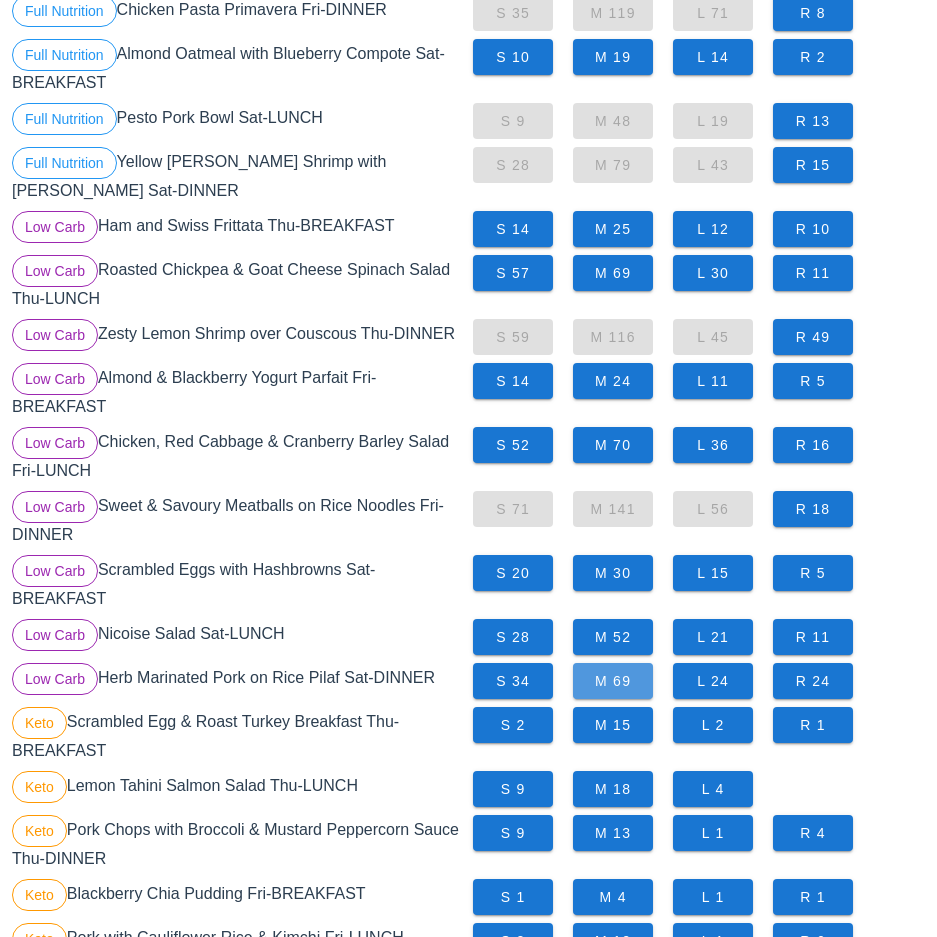 click on "M 69" at bounding box center [613, 681] 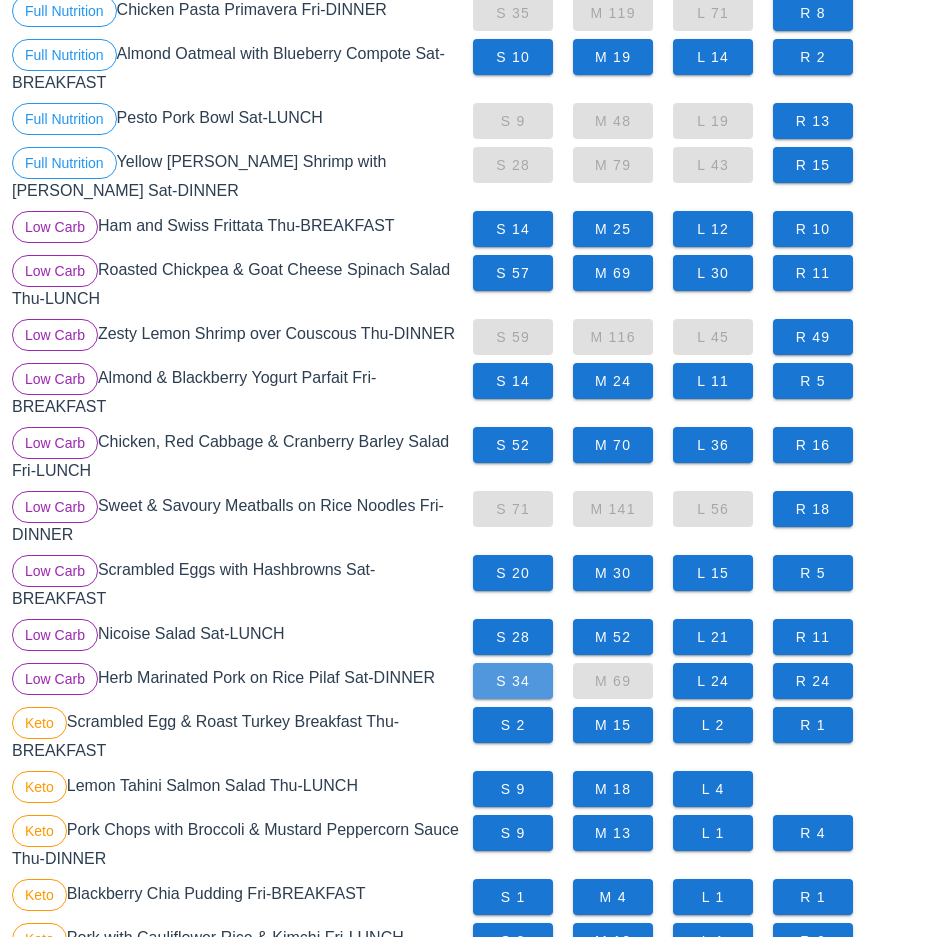 click on "S 34" at bounding box center [513, 681] 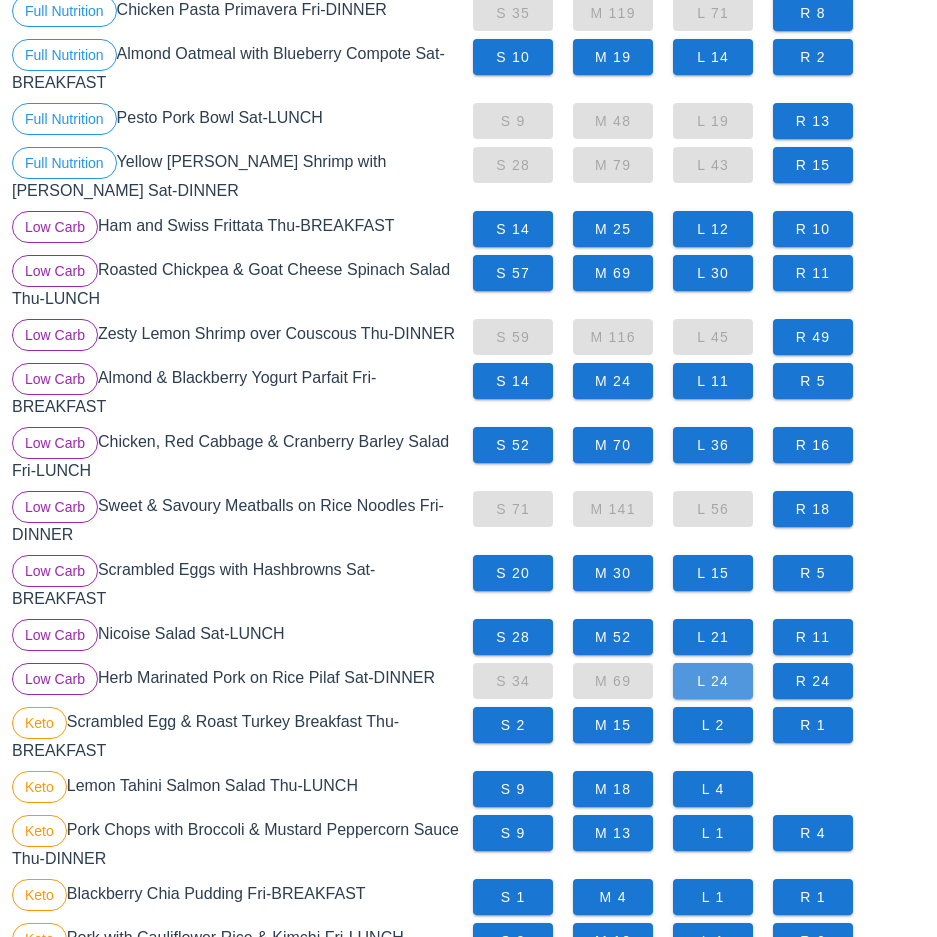 click on "L 24" at bounding box center [713, 681] 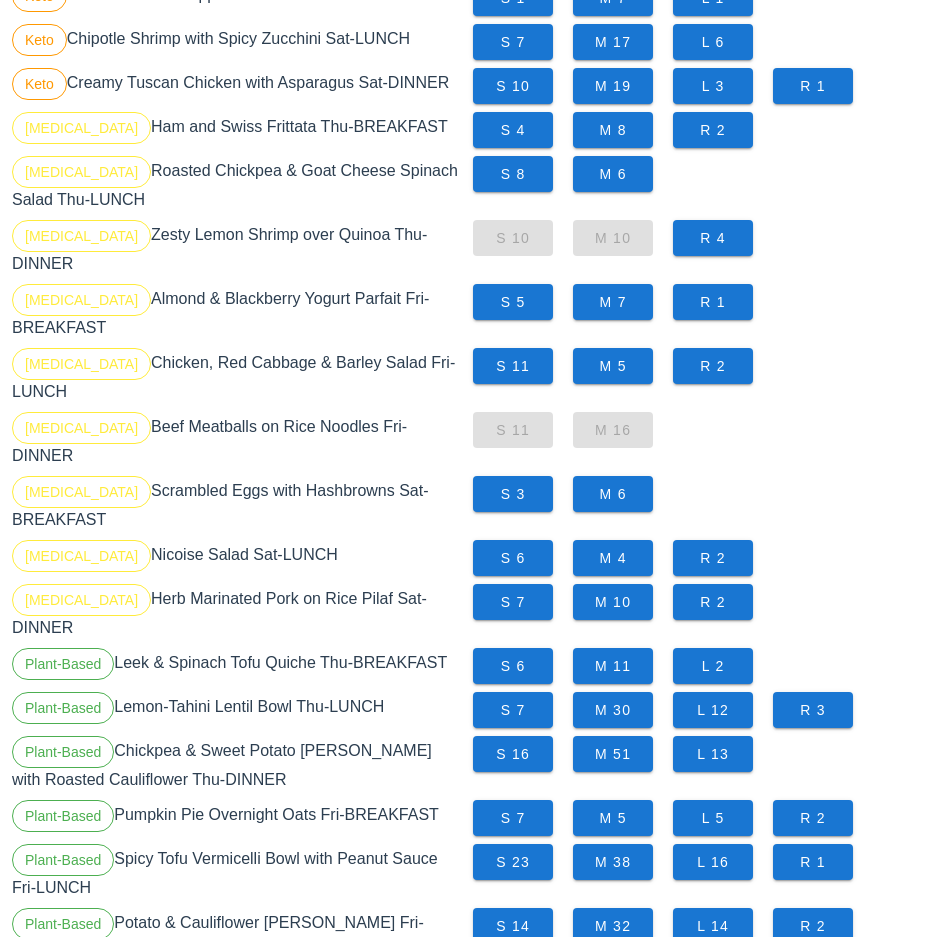 scroll, scrollTop: 1723, scrollLeft: 0, axis: vertical 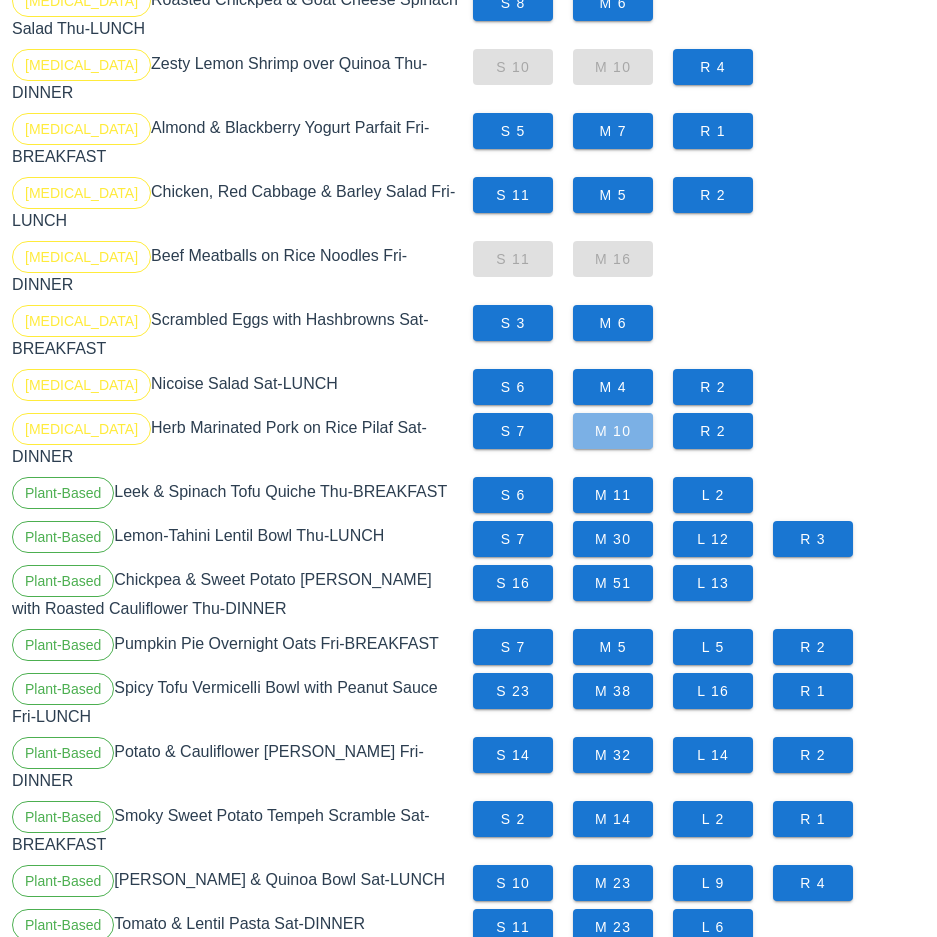click on "M 10" at bounding box center (613, 431) 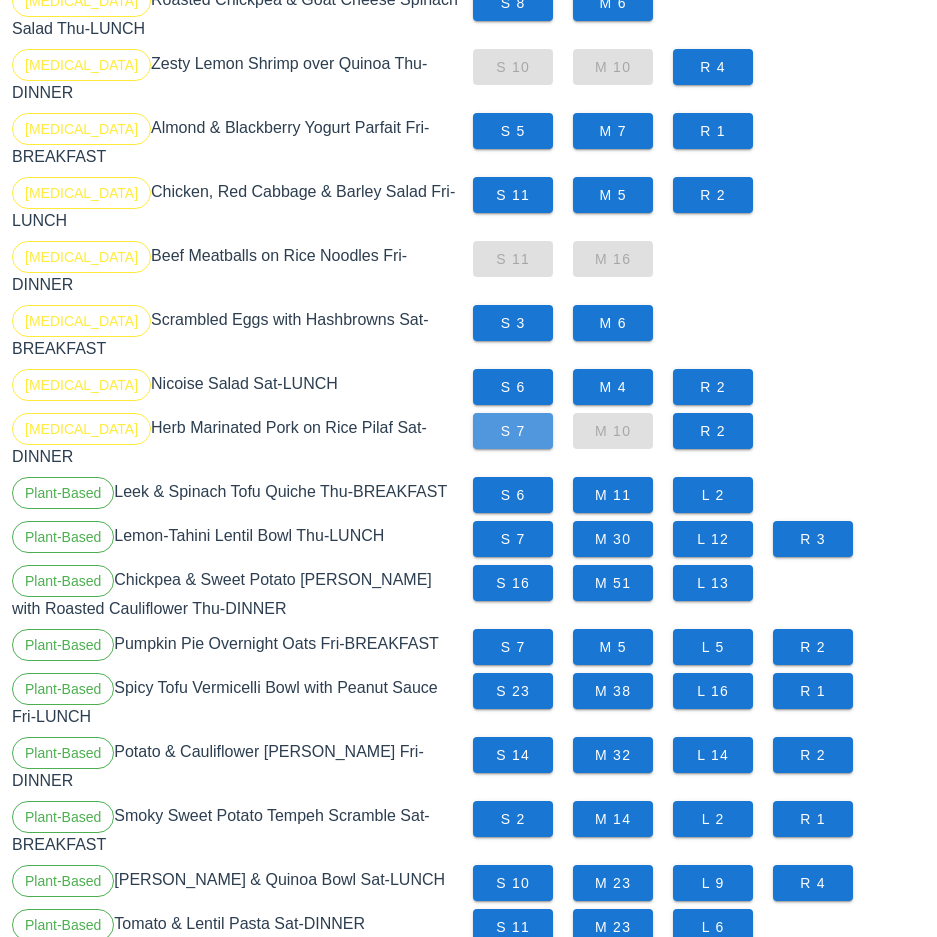 click on "S 7" at bounding box center (513, 431) 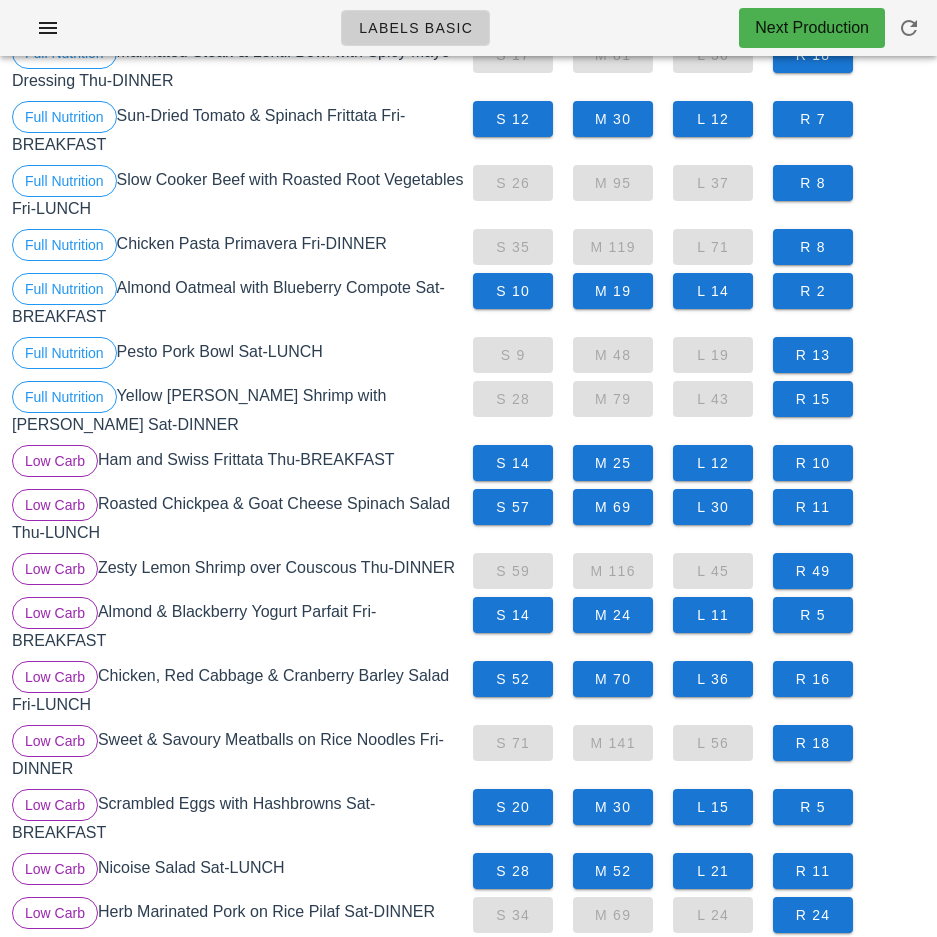 scroll, scrollTop: 275, scrollLeft: 0, axis: vertical 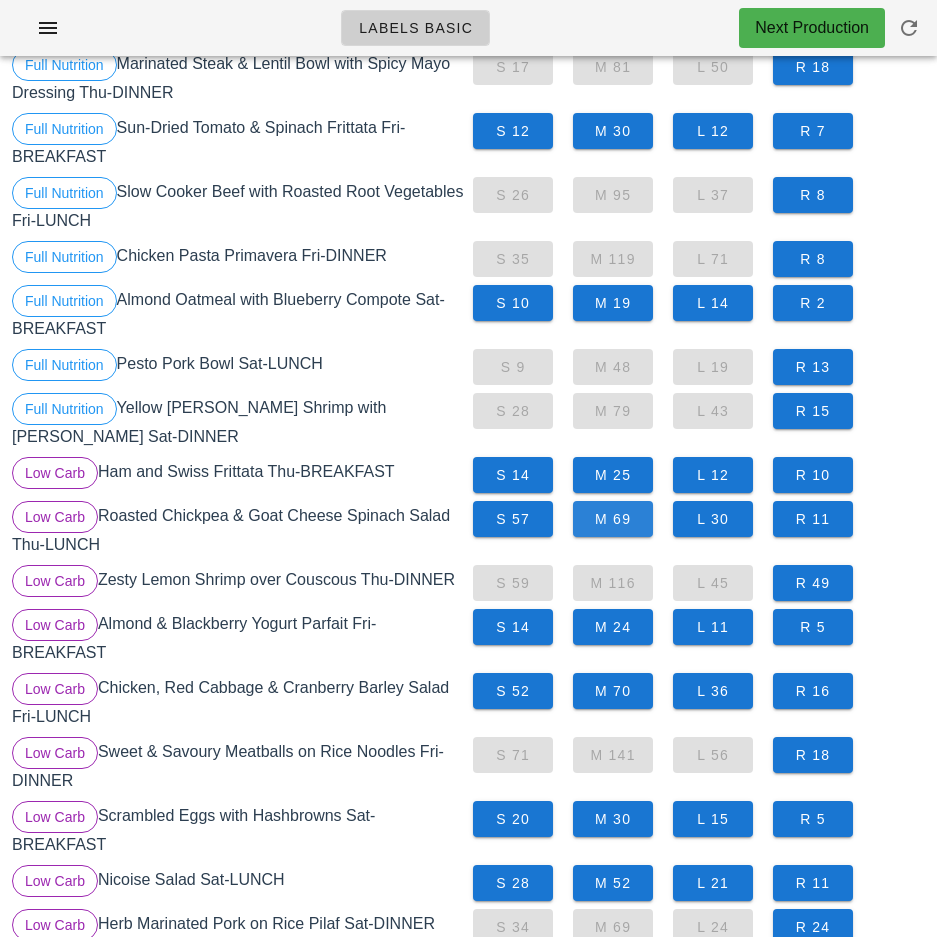 click on "M 69" at bounding box center (613, 519) 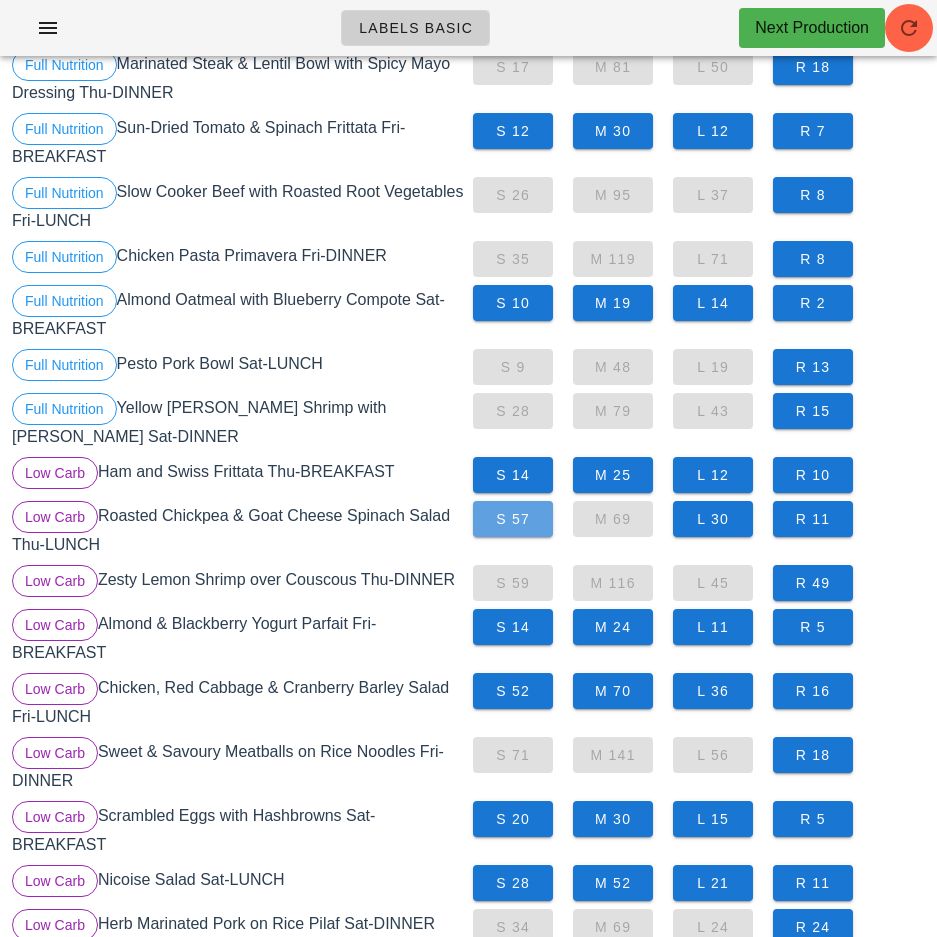 click on "S 57" at bounding box center (513, 519) 